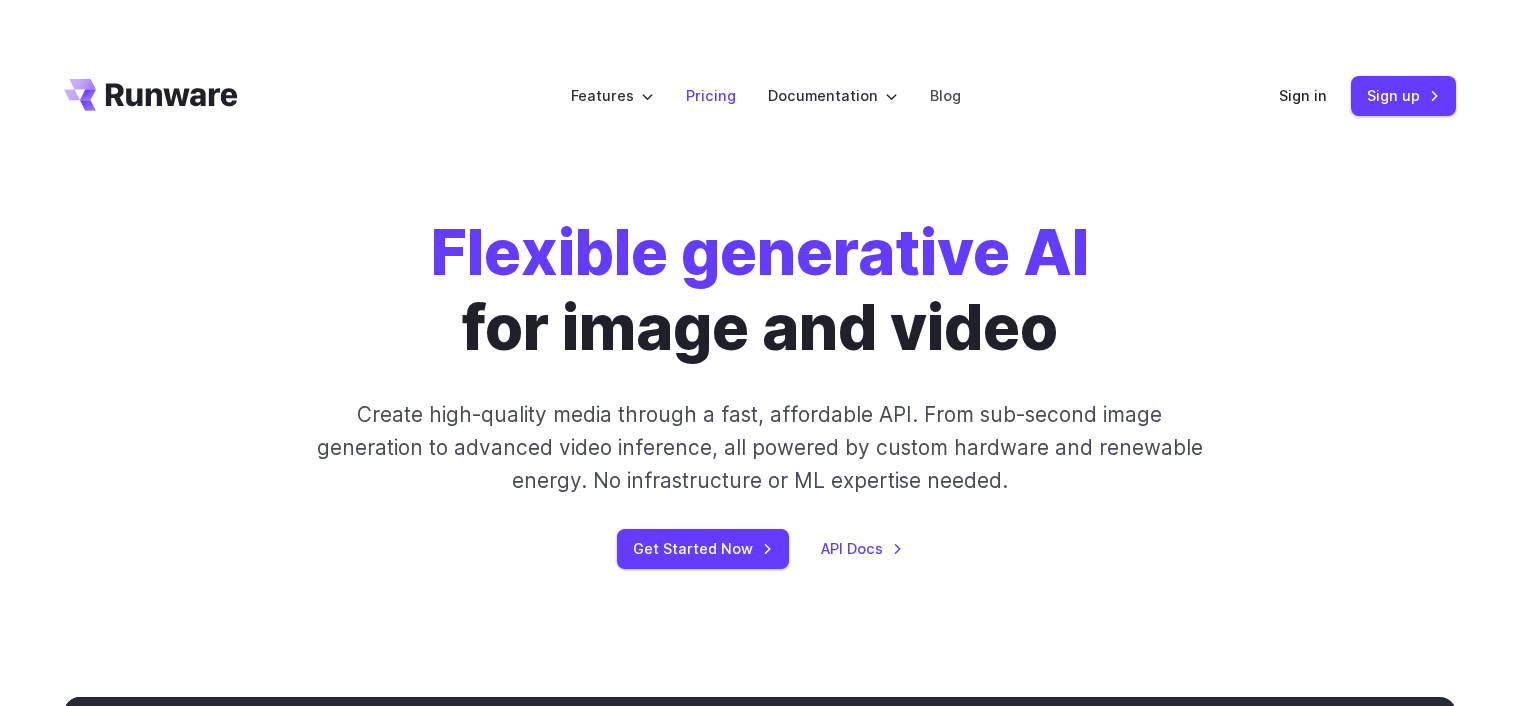 scroll, scrollTop: 0, scrollLeft: 0, axis: both 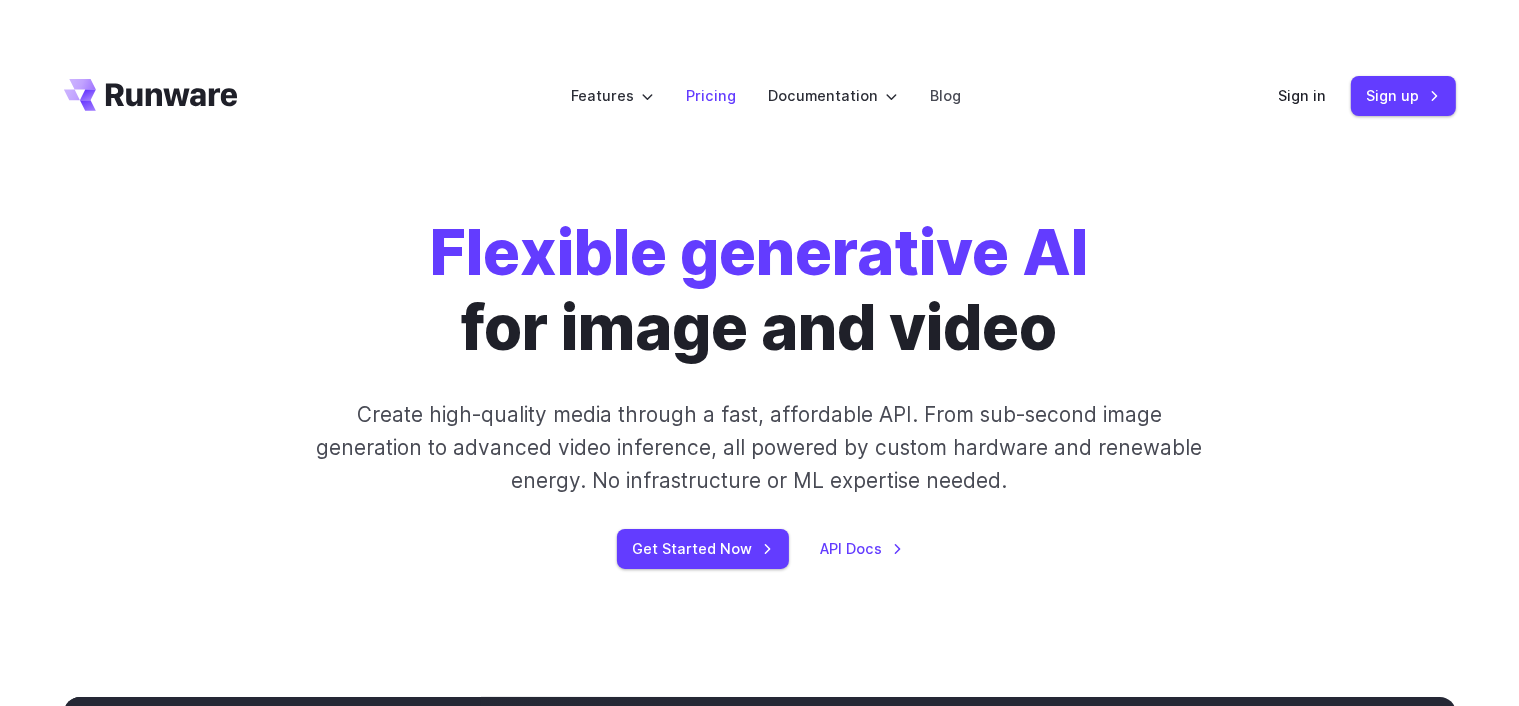 click on "Pricing" at bounding box center [711, 95] 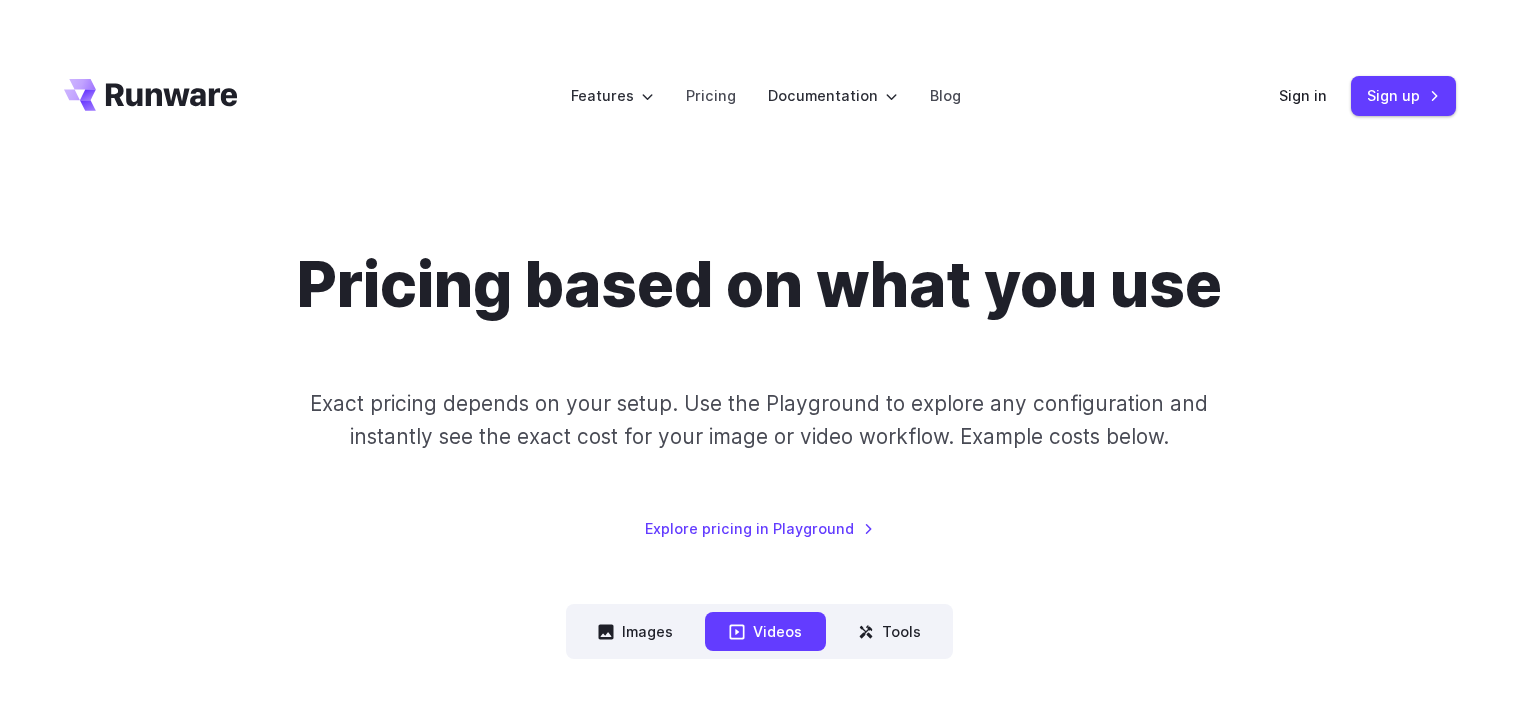 scroll, scrollTop: 300, scrollLeft: 0, axis: vertical 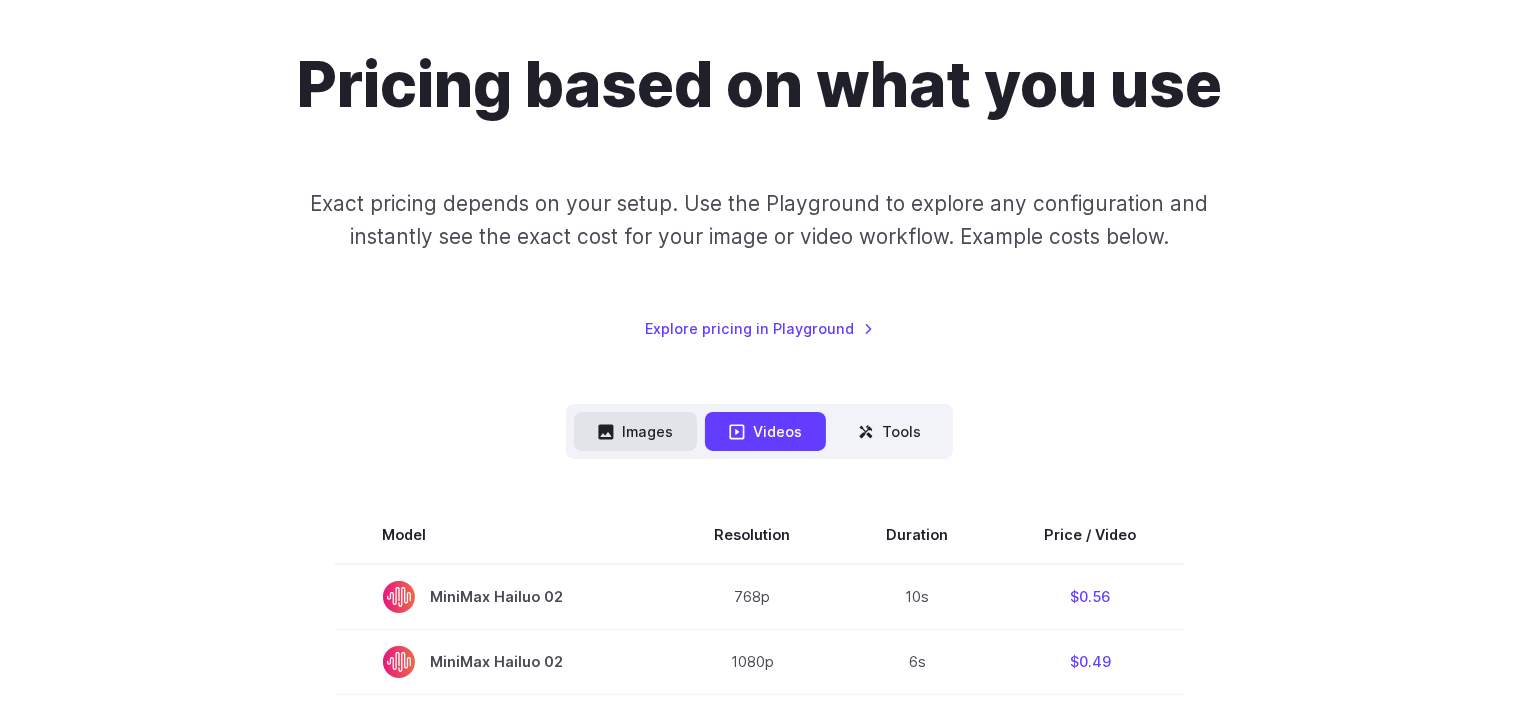 click on "Images" at bounding box center (635, 431) 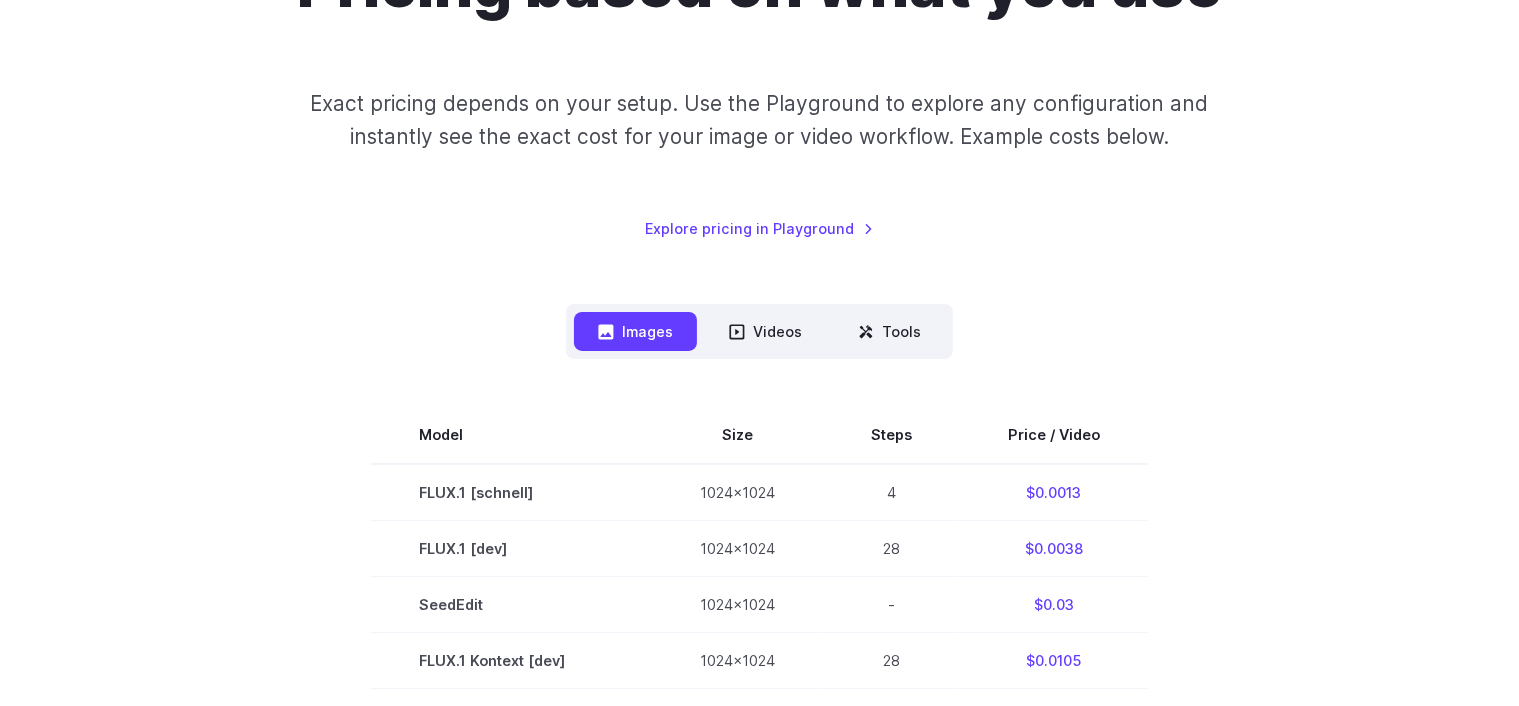 scroll, scrollTop: 0, scrollLeft: 0, axis: both 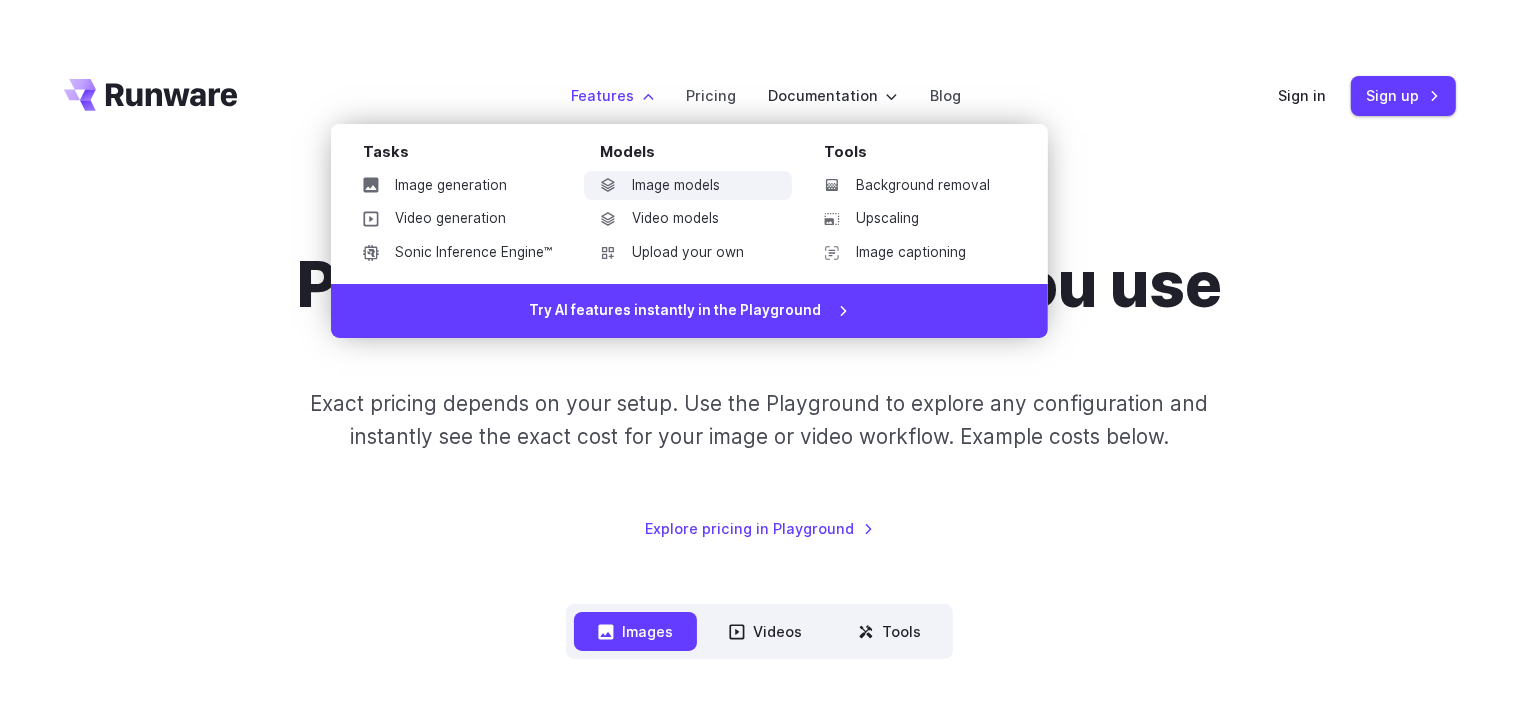 click on "Image models" at bounding box center (688, 186) 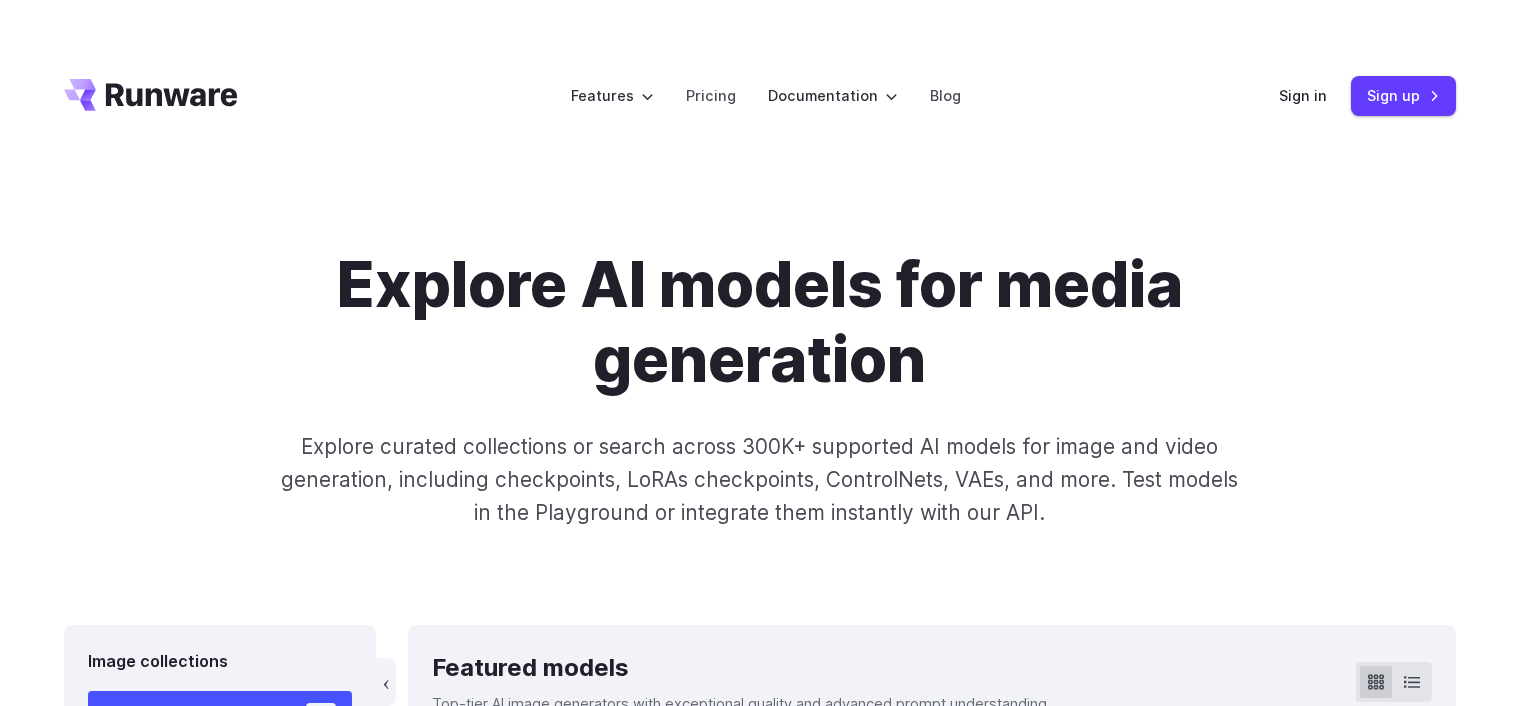 scroll, scrollTop: 500, scrollLeft: 0, axis: vertical 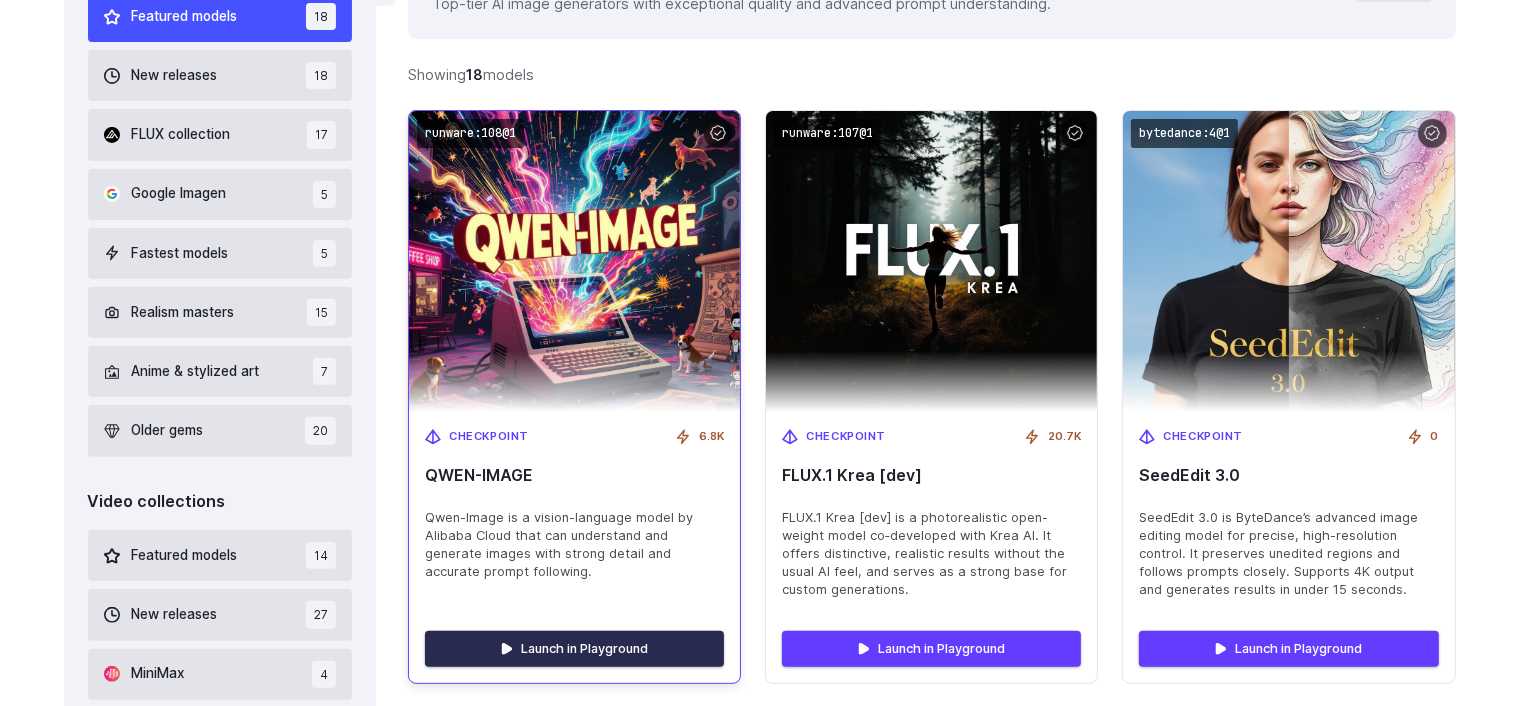 click on "Launch in Playground" at bounding box center [574, 649] 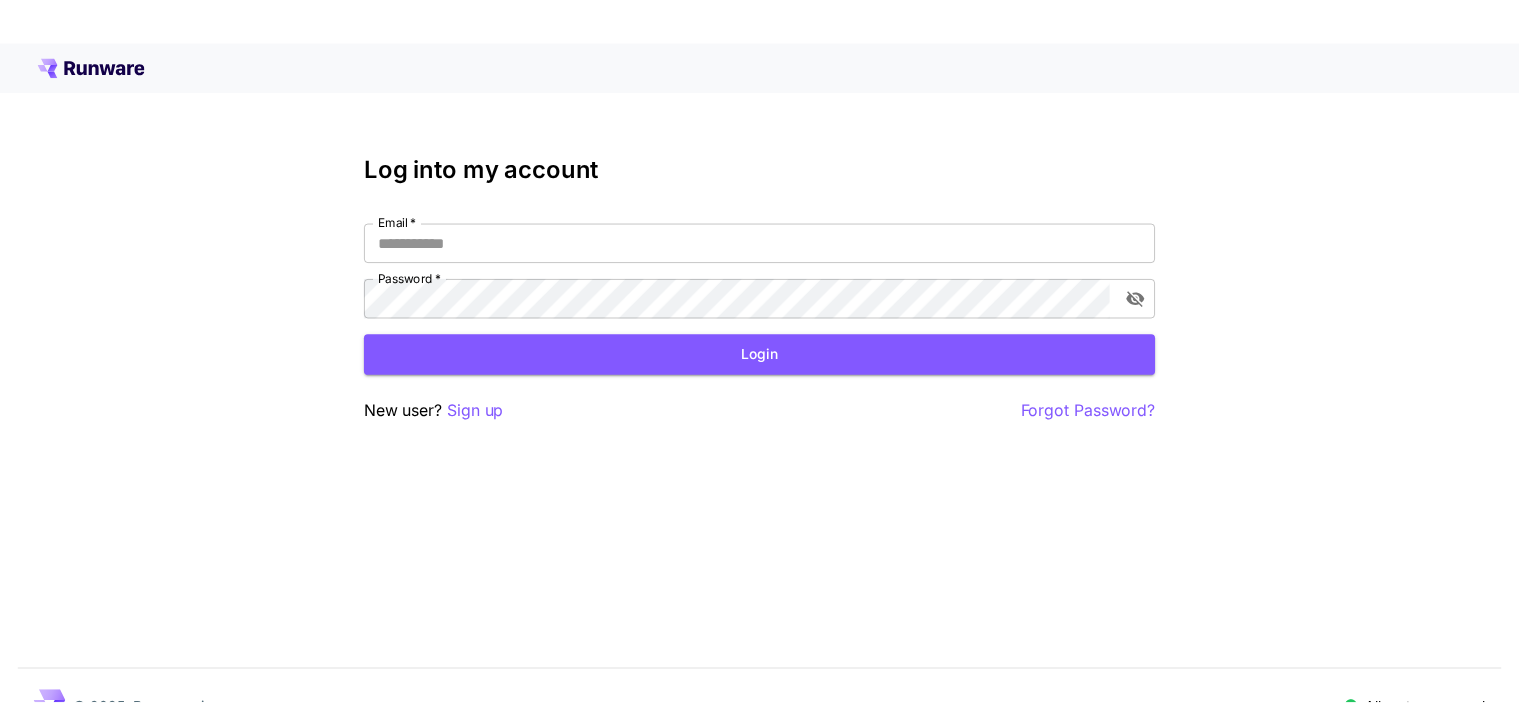 scroll, scrollTop: 0, scrollLeft: 0, axis: both 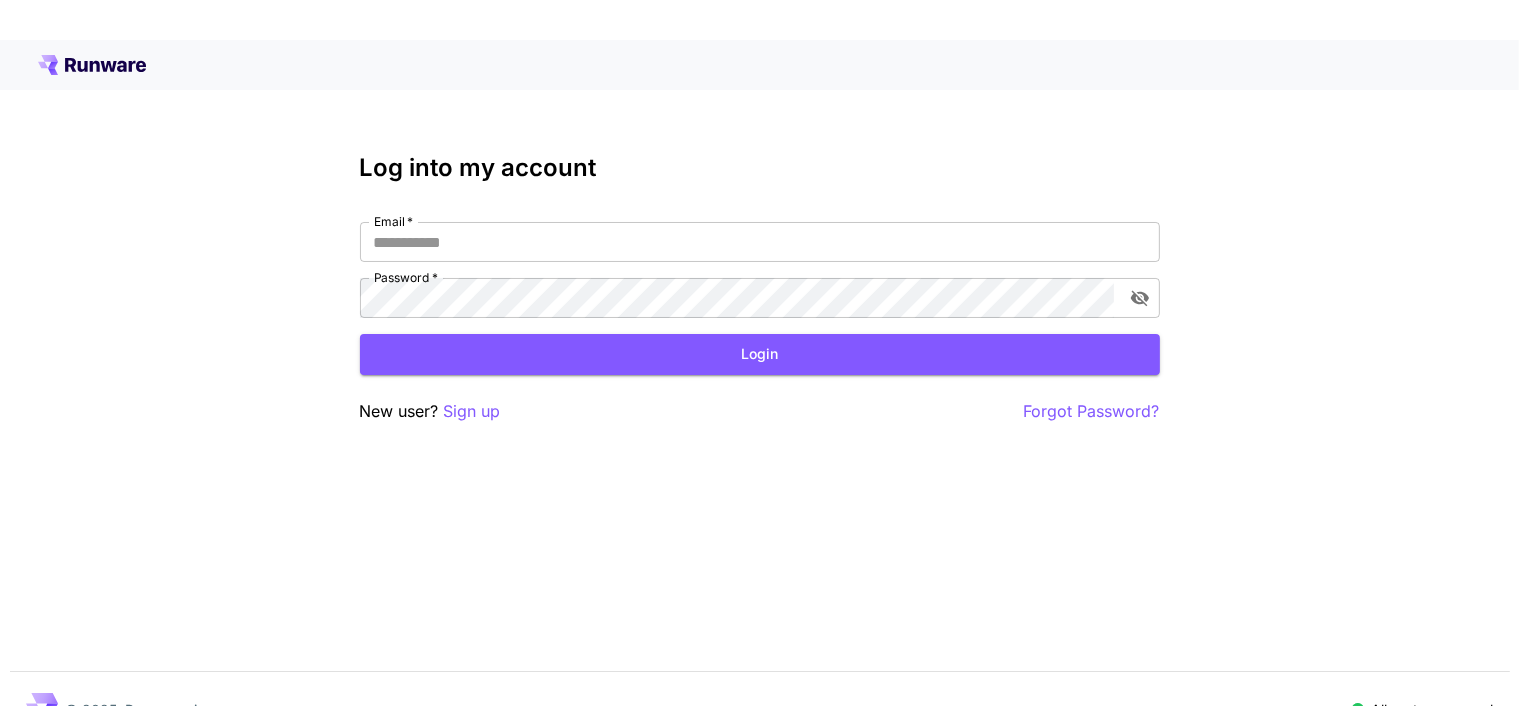 click on "Sign up" at bounding box center [472, 411] 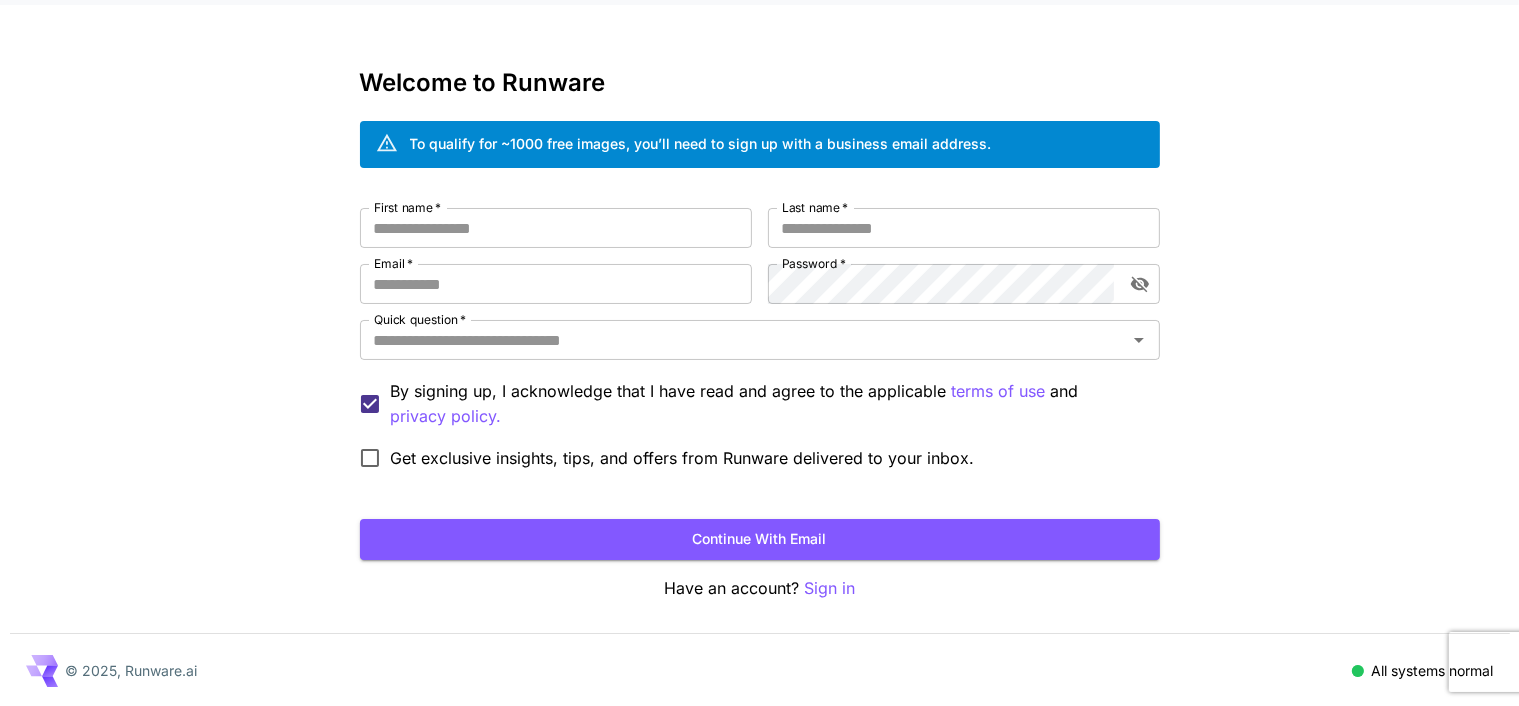 scroll, scrollTop: 0, scrollLeft: 0, axis: both 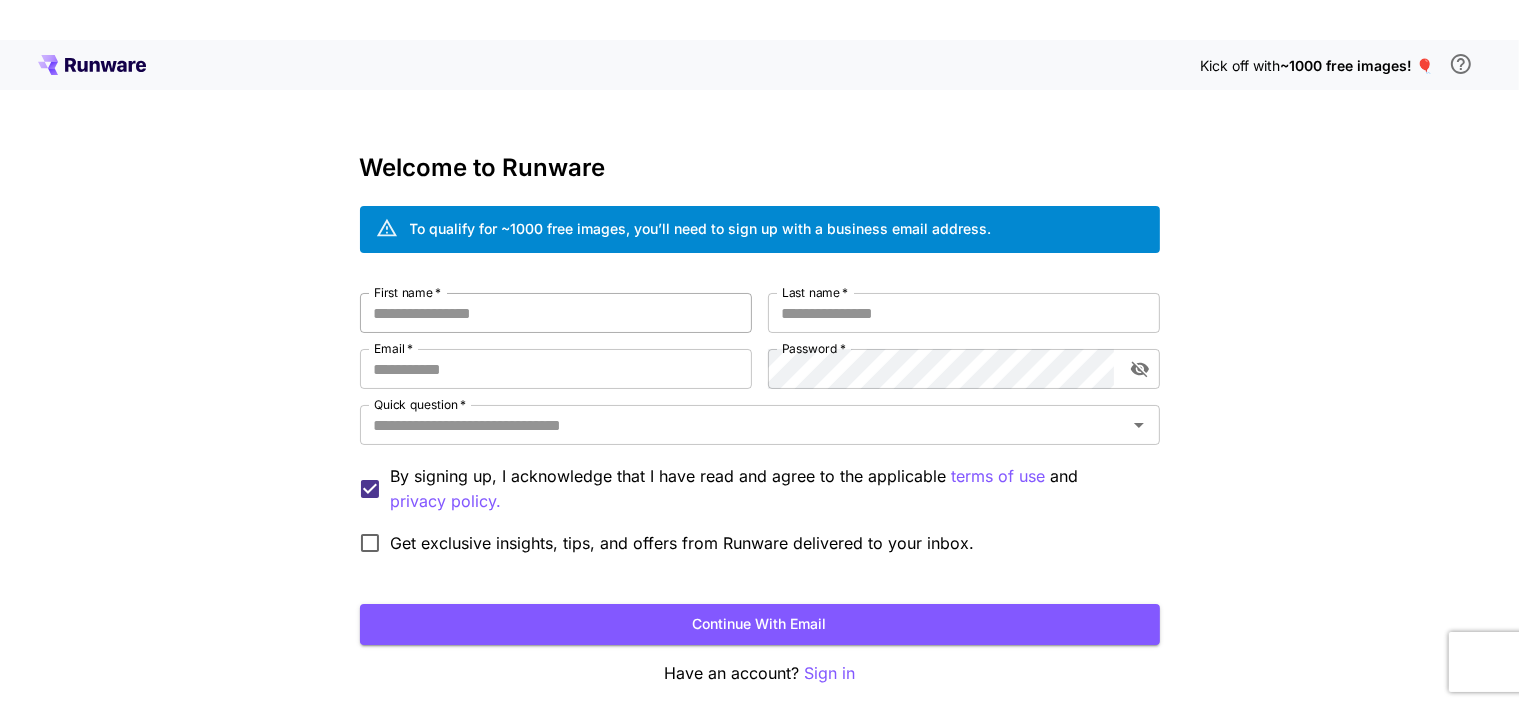 click on "First name   *" at bounding box center (556, 313) 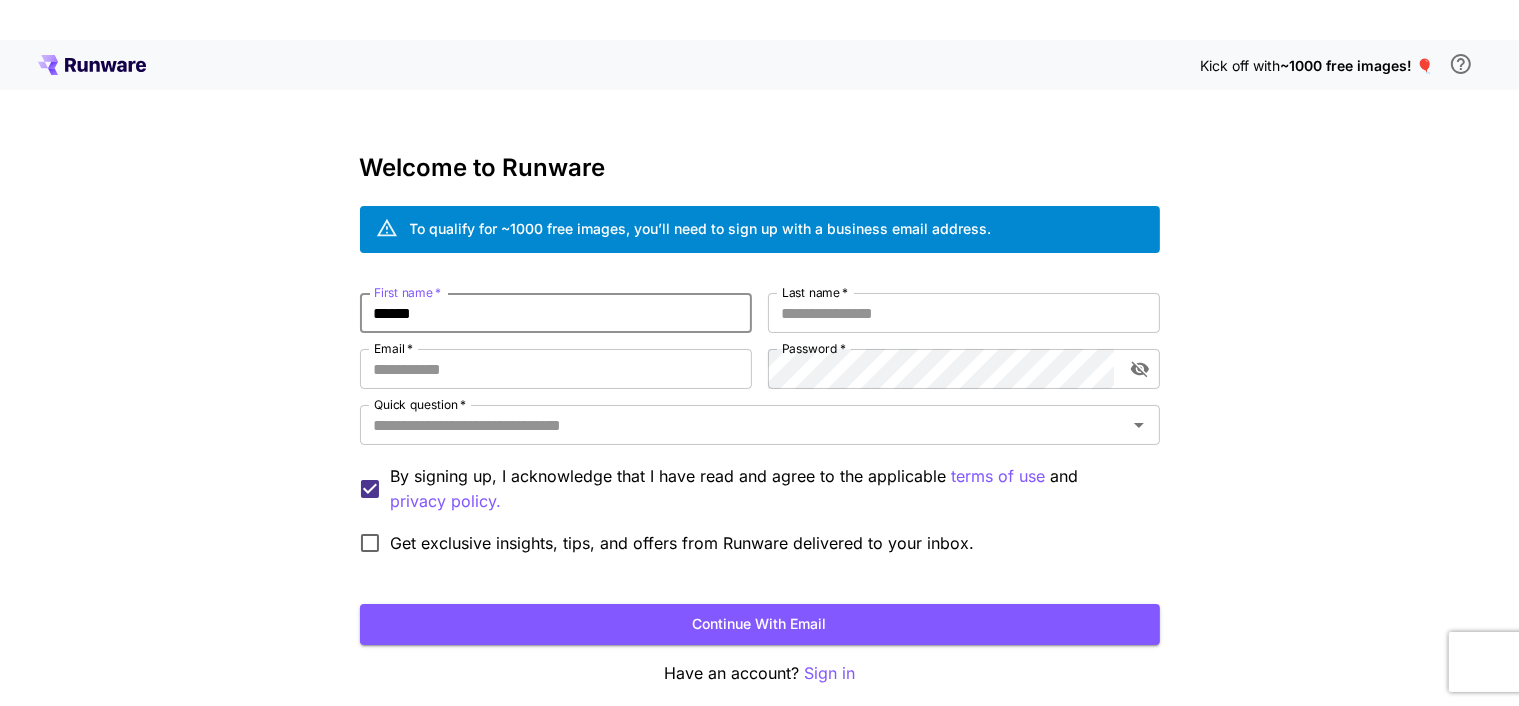 type on "******" 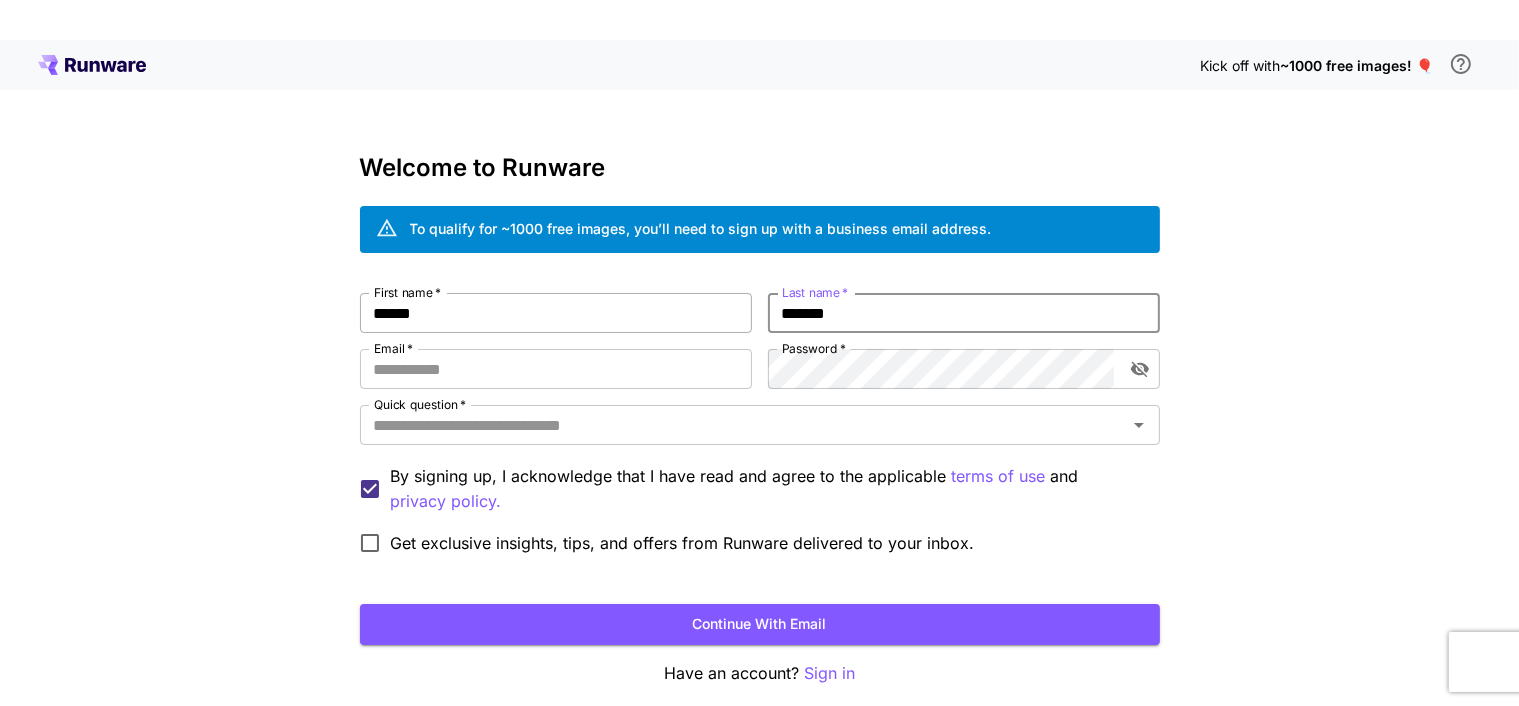 type on "*******" 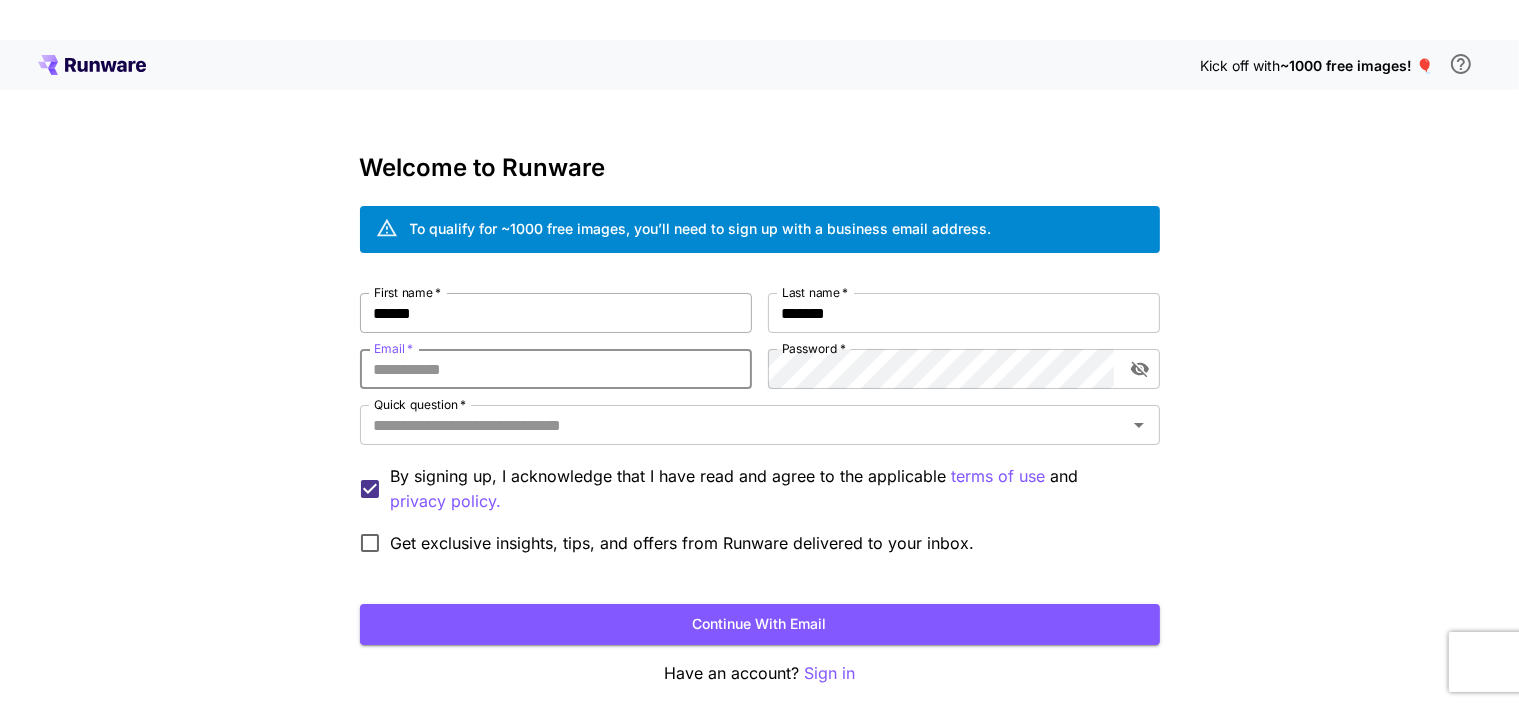 paste on "**********" 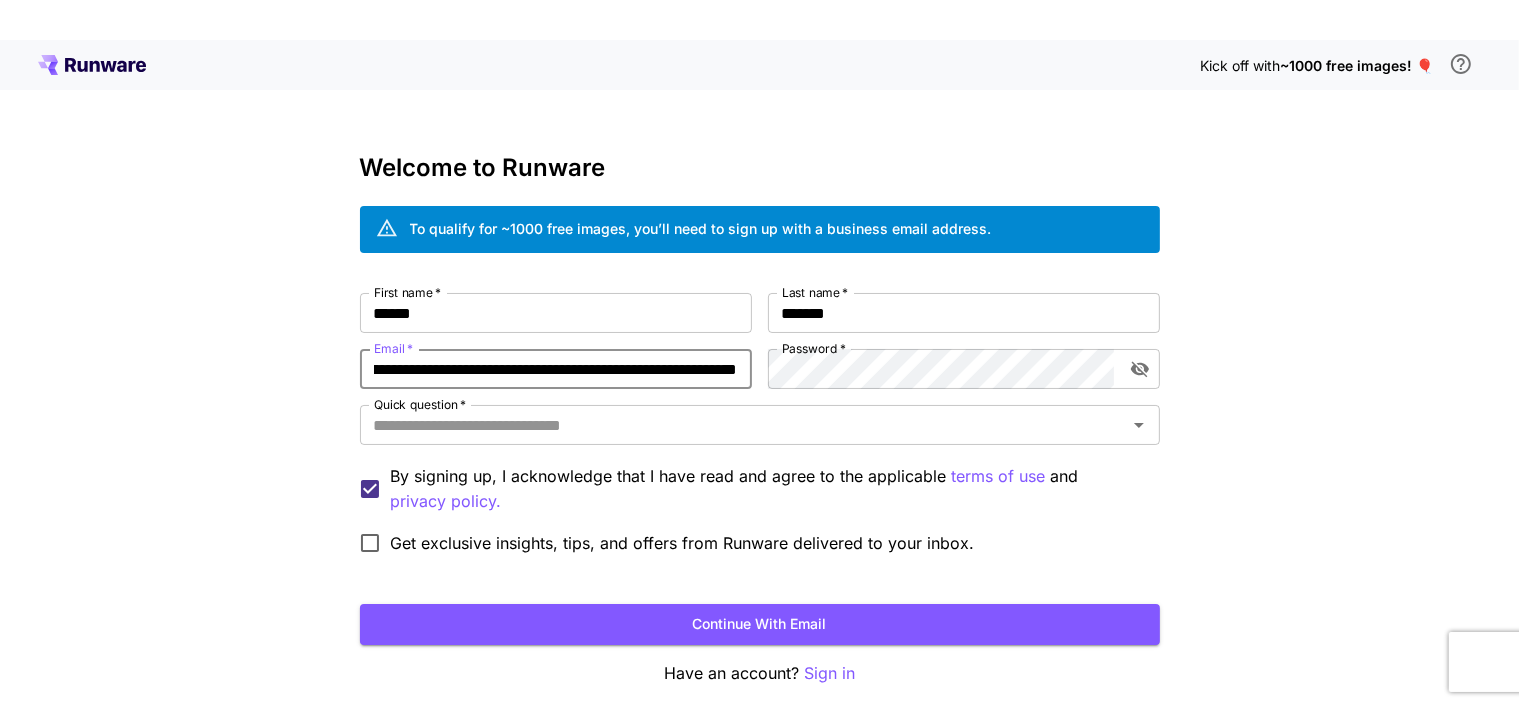 scroll, scrollTop: 0, scrollLeft: 0, axis: both 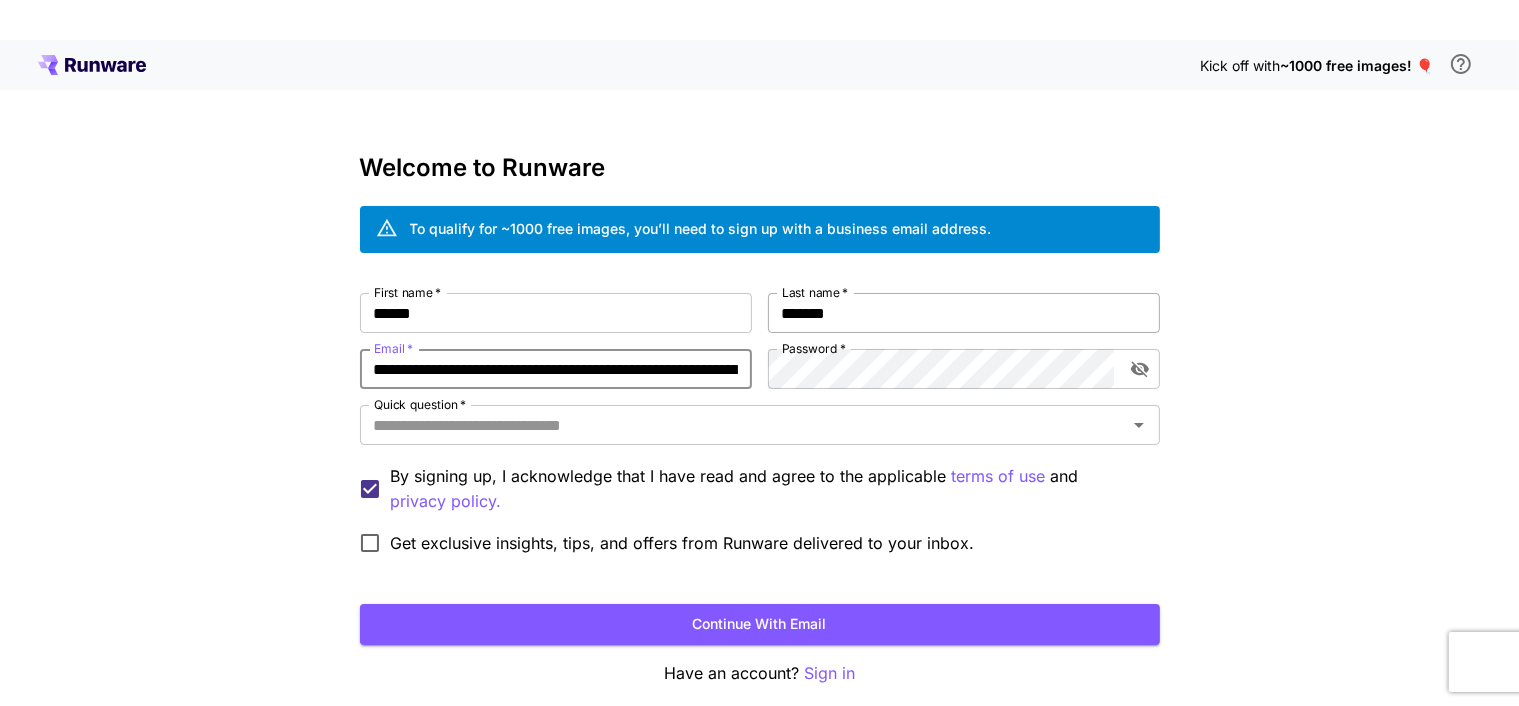 paste 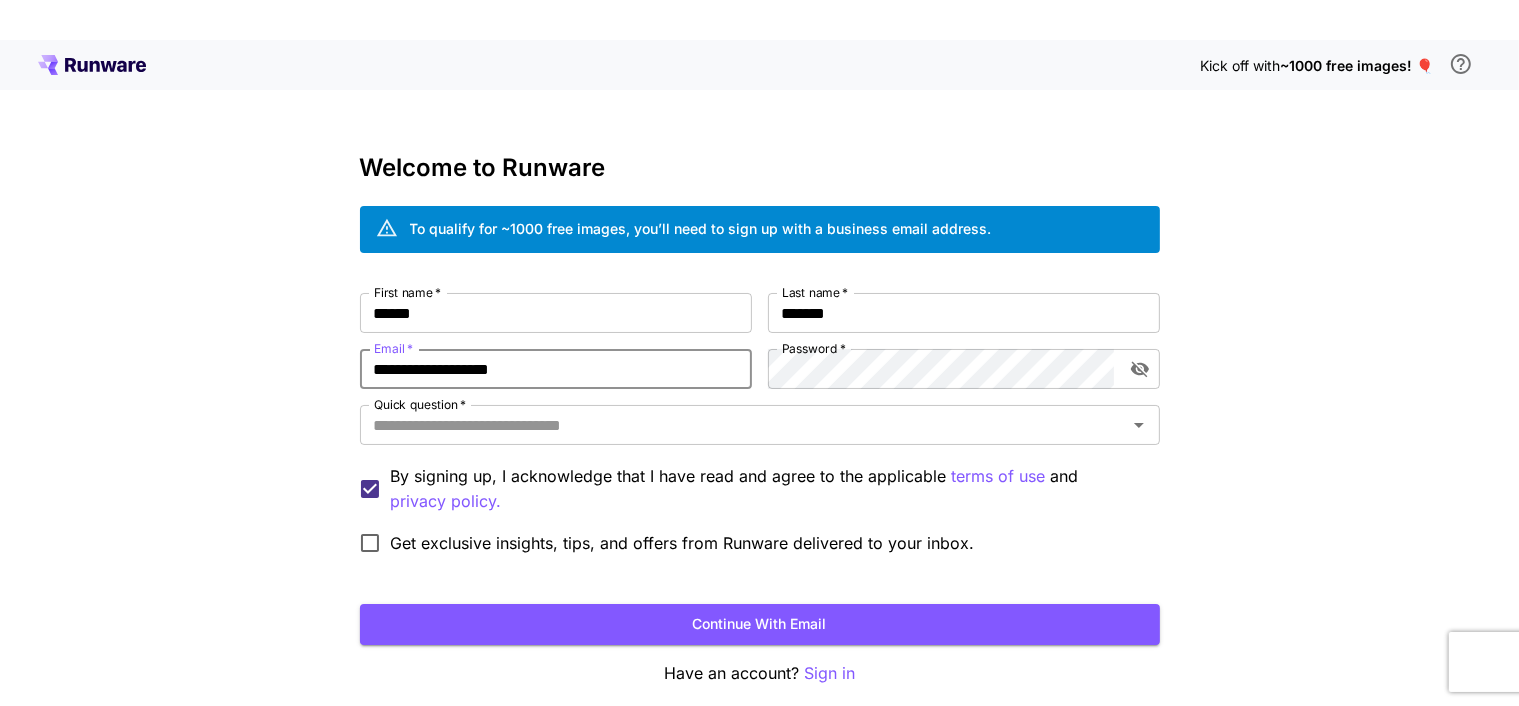 type on "**********" 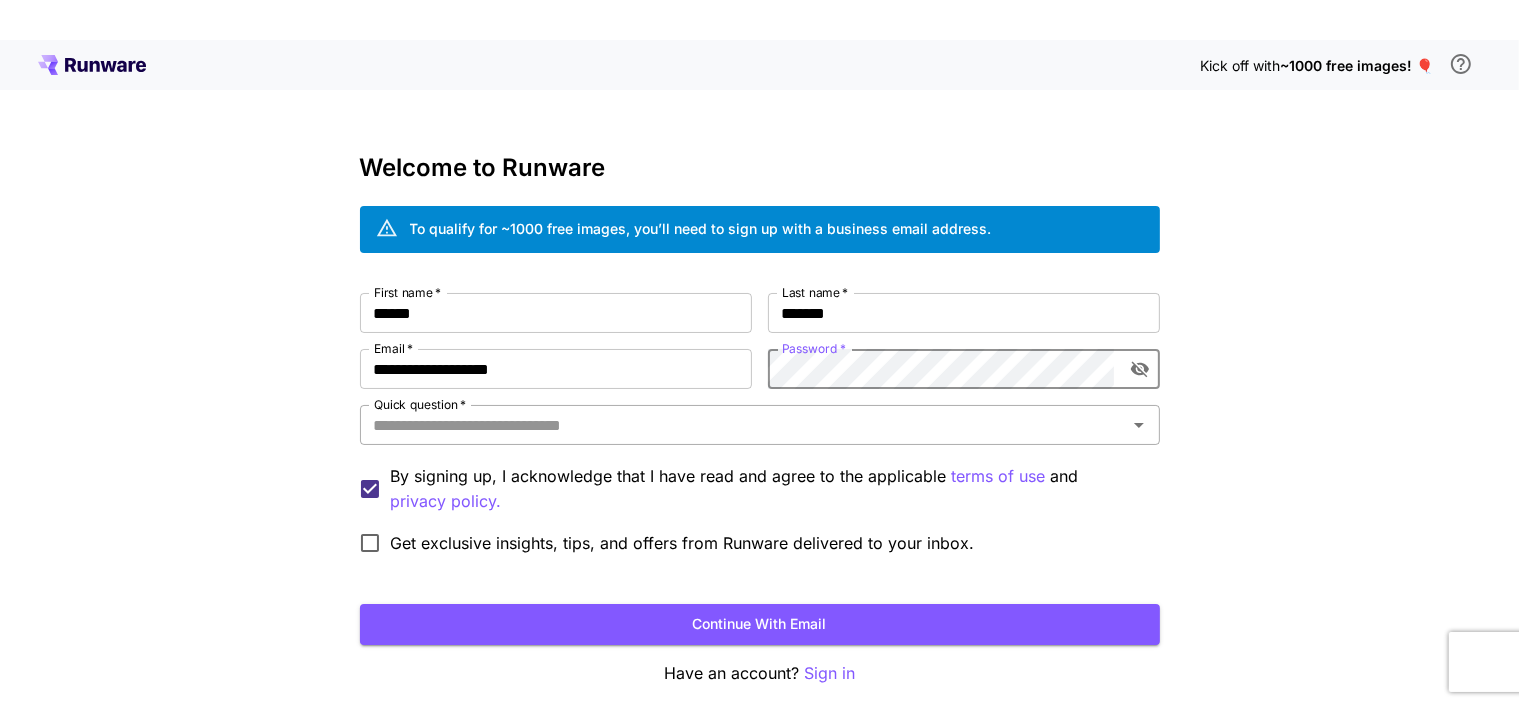 click on "Quick question   *" at bounding box center [743, 425] 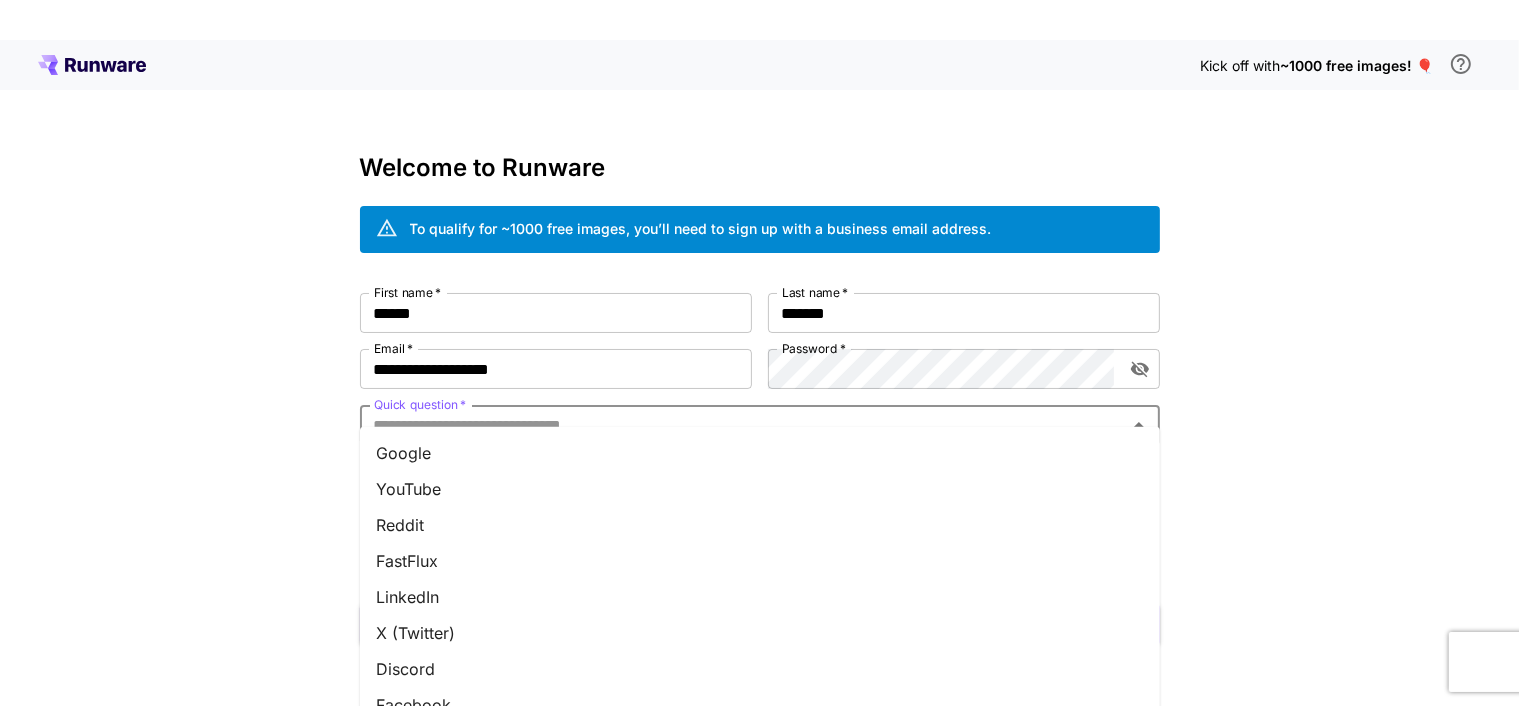 click on "Google" at bounding box center [760, 453] 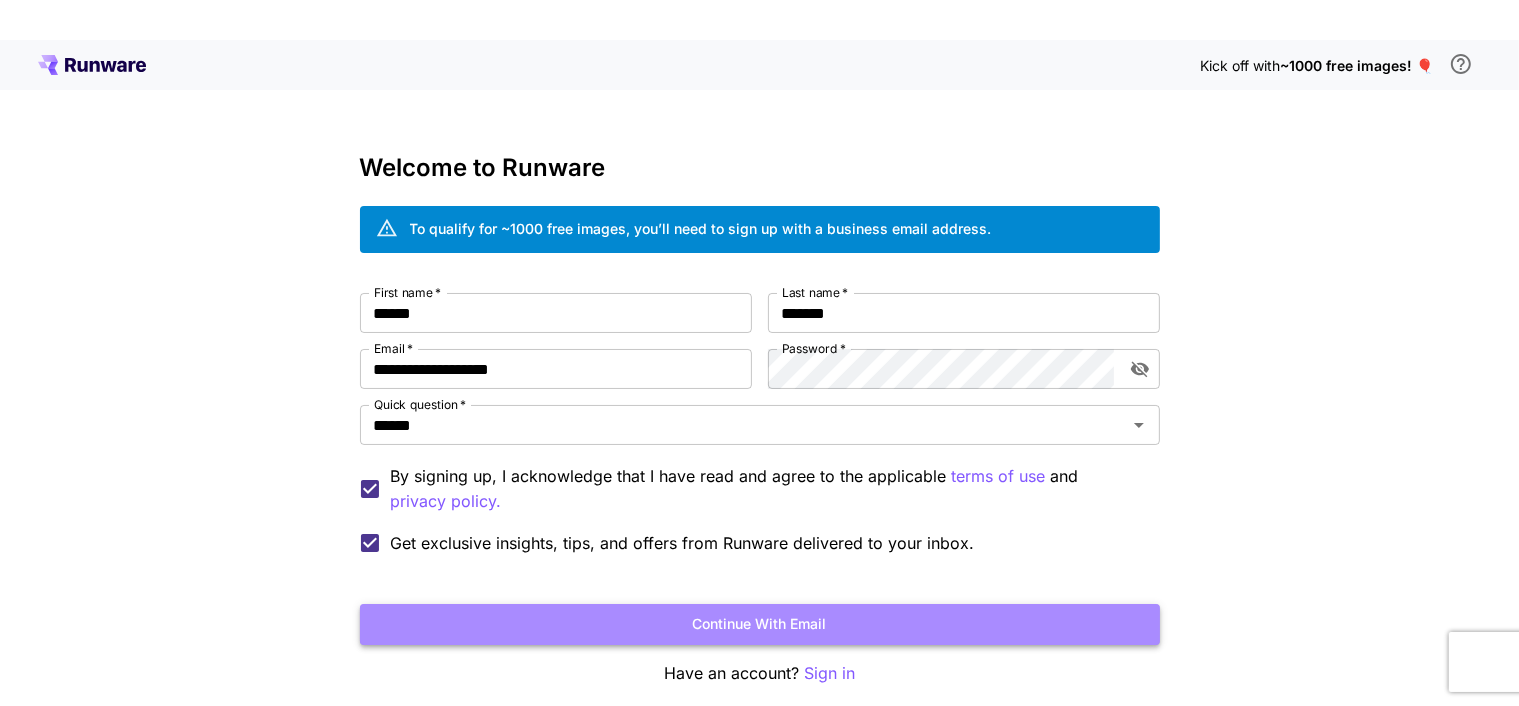 click on "Continue with email" at bounding box center (760, 624) 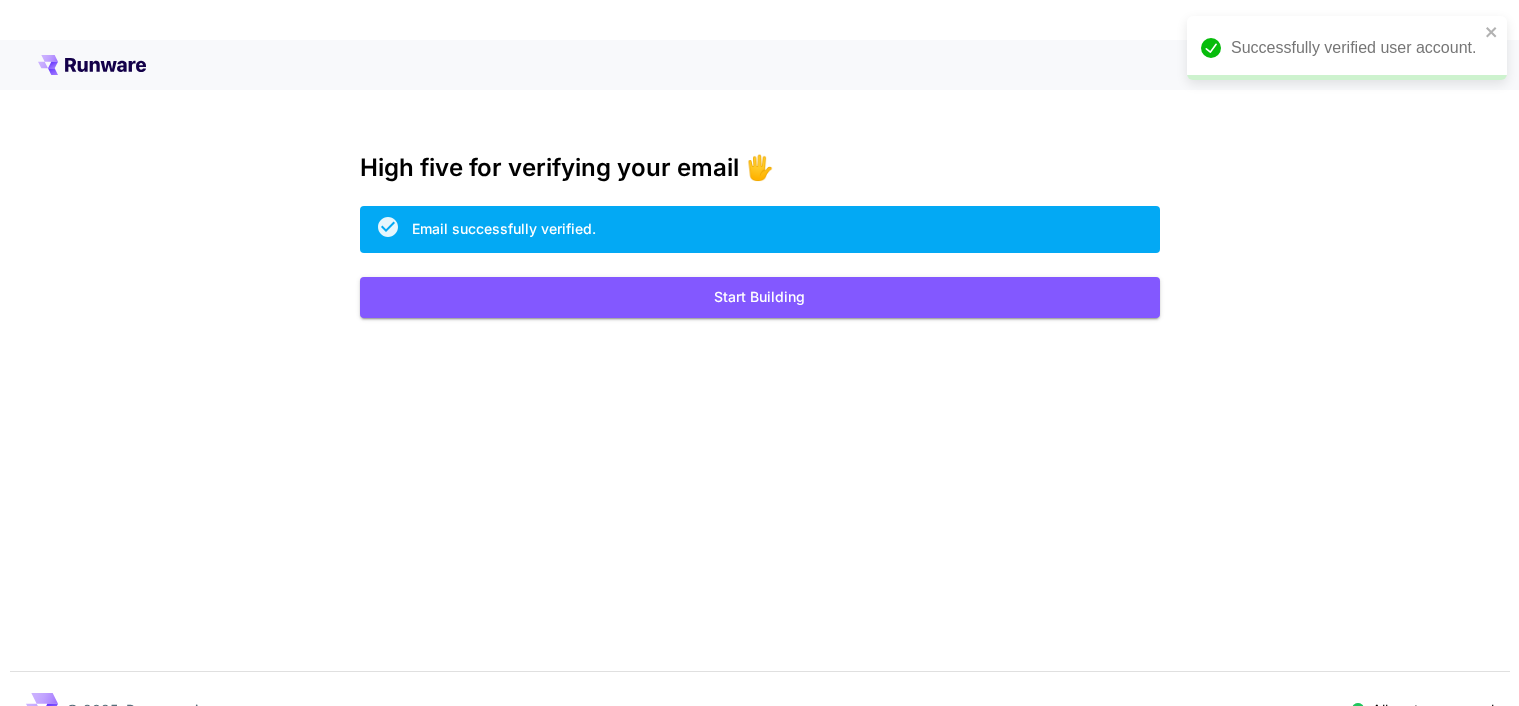 scroll, scrollTop: 0, scrollLeft: 0, axis: both 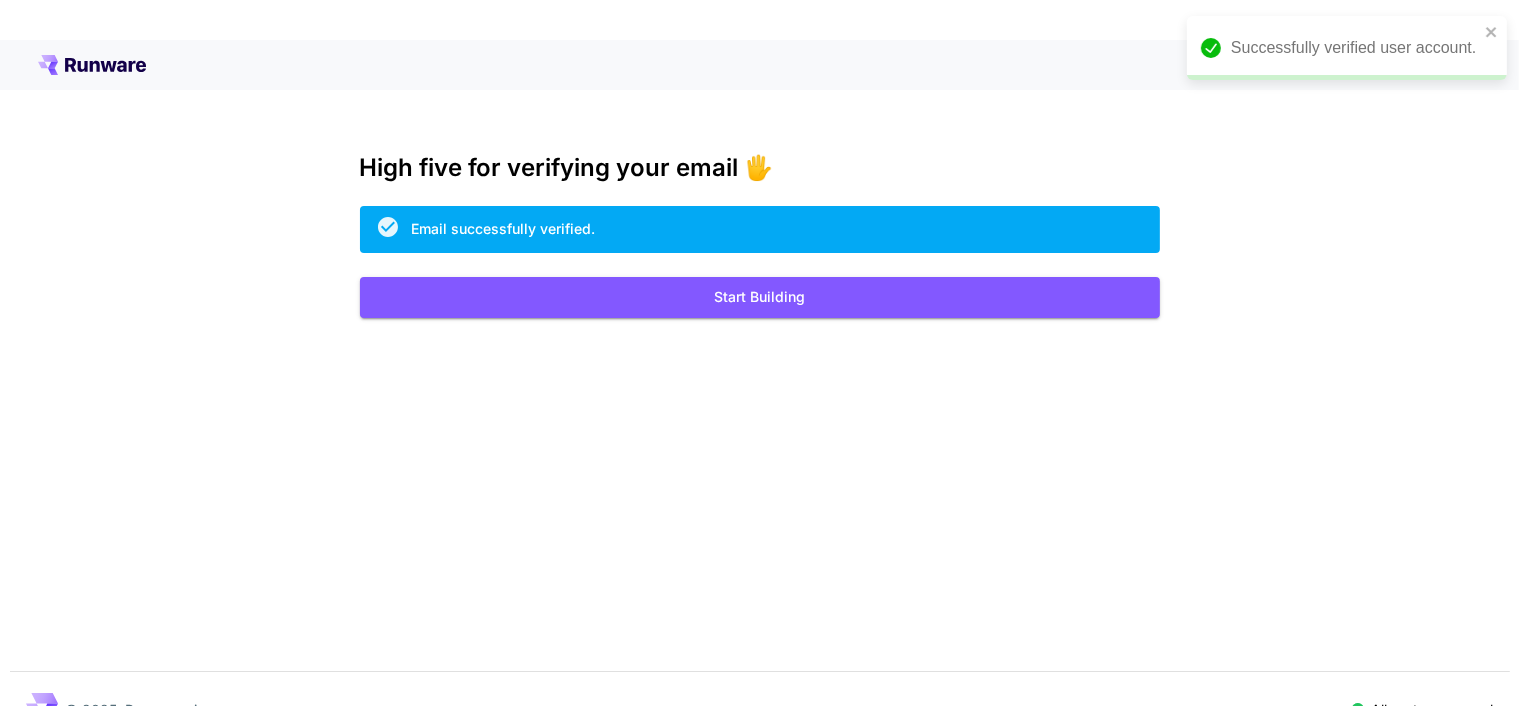click at bounding box center [0, 1043] 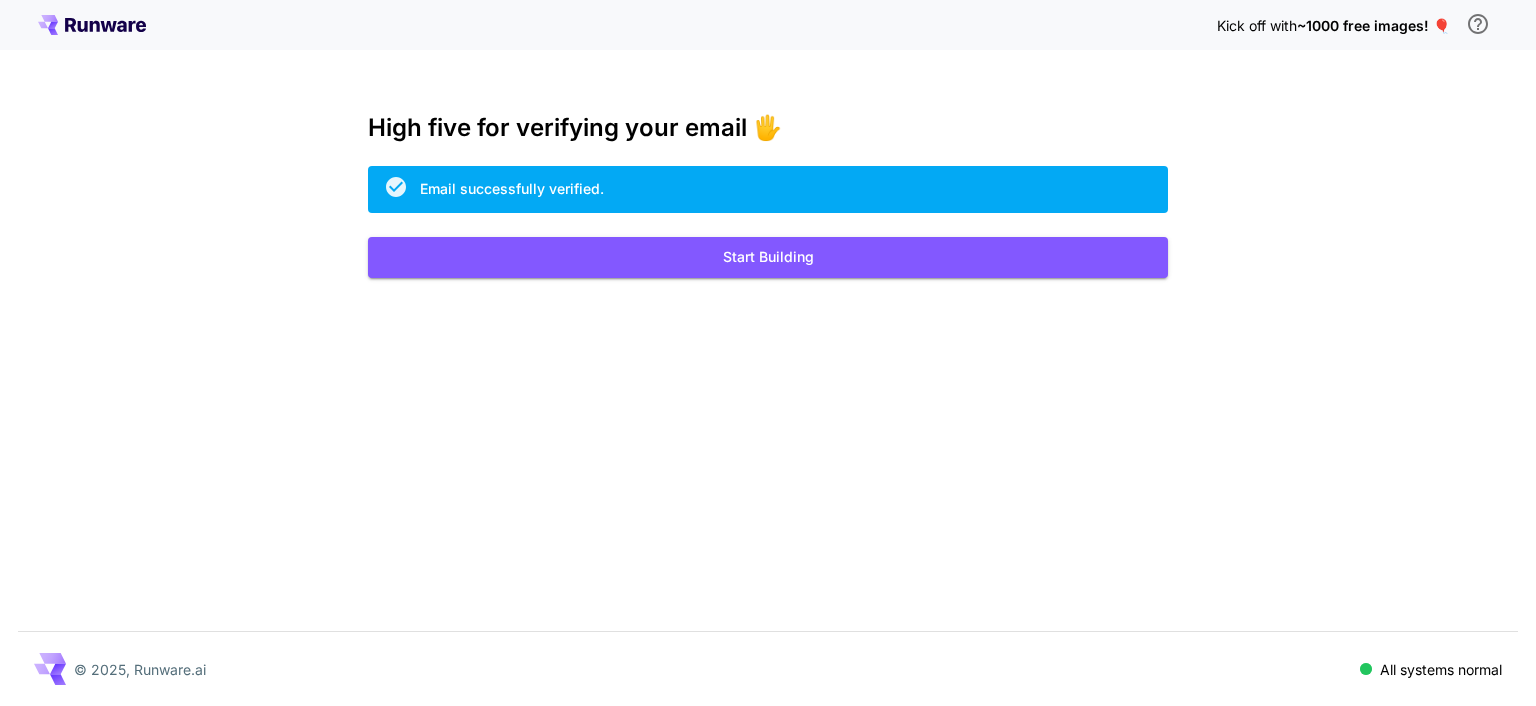 click on "~1000 free images! 🎈" at bounding box center [1373, 25] 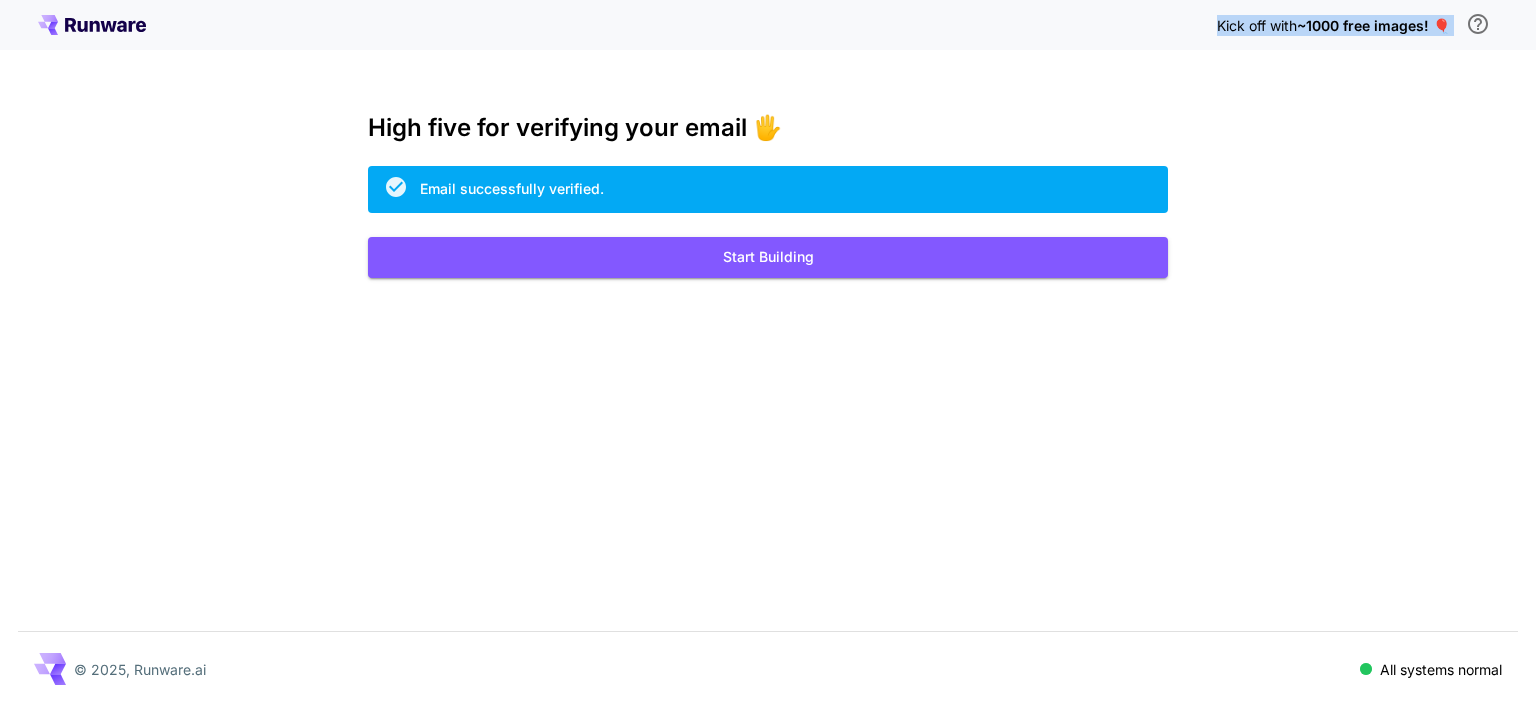click on "~1000 free images! 🎈" at bounding box center (1373, 25) 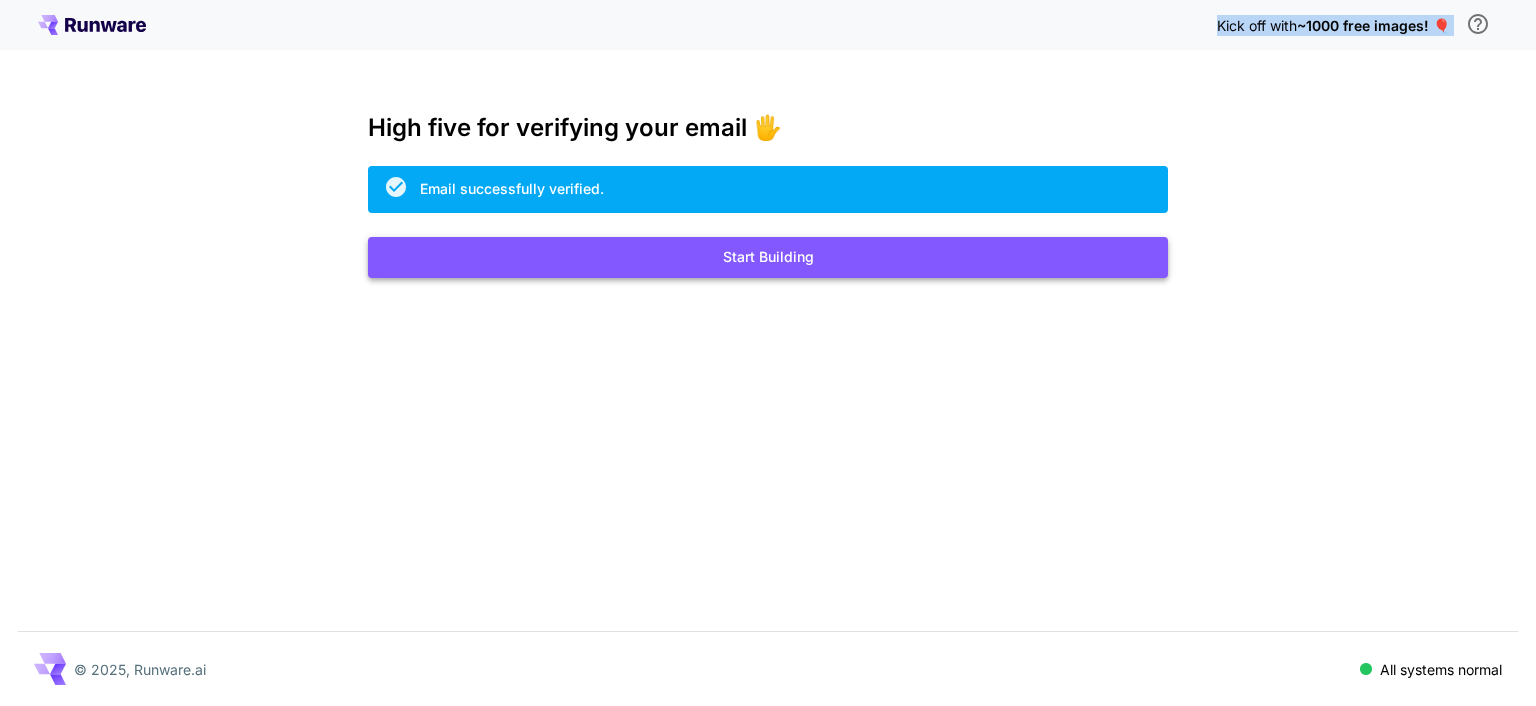 click on "Start Building" at bounding box center [768, 257] 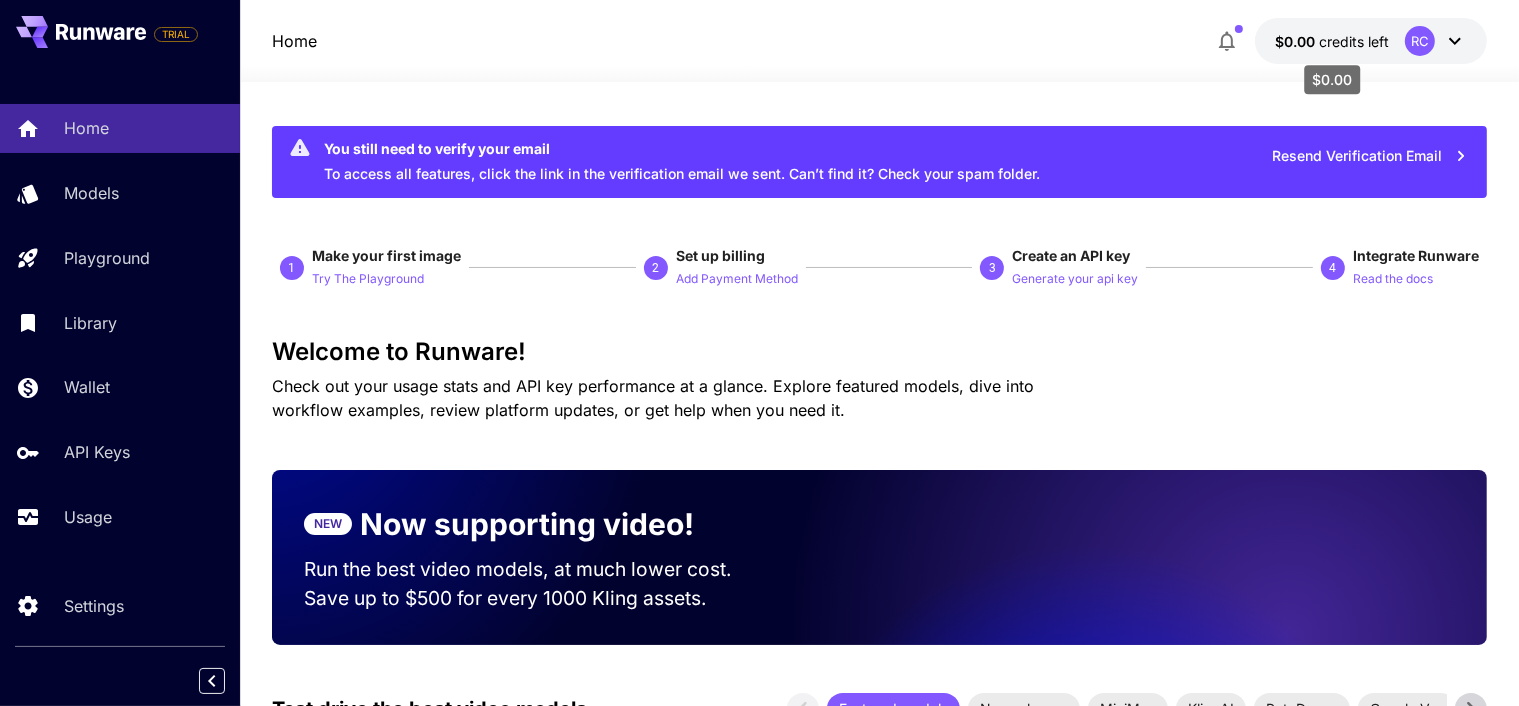 click on "credits left" at bounding box center (1354, 41) 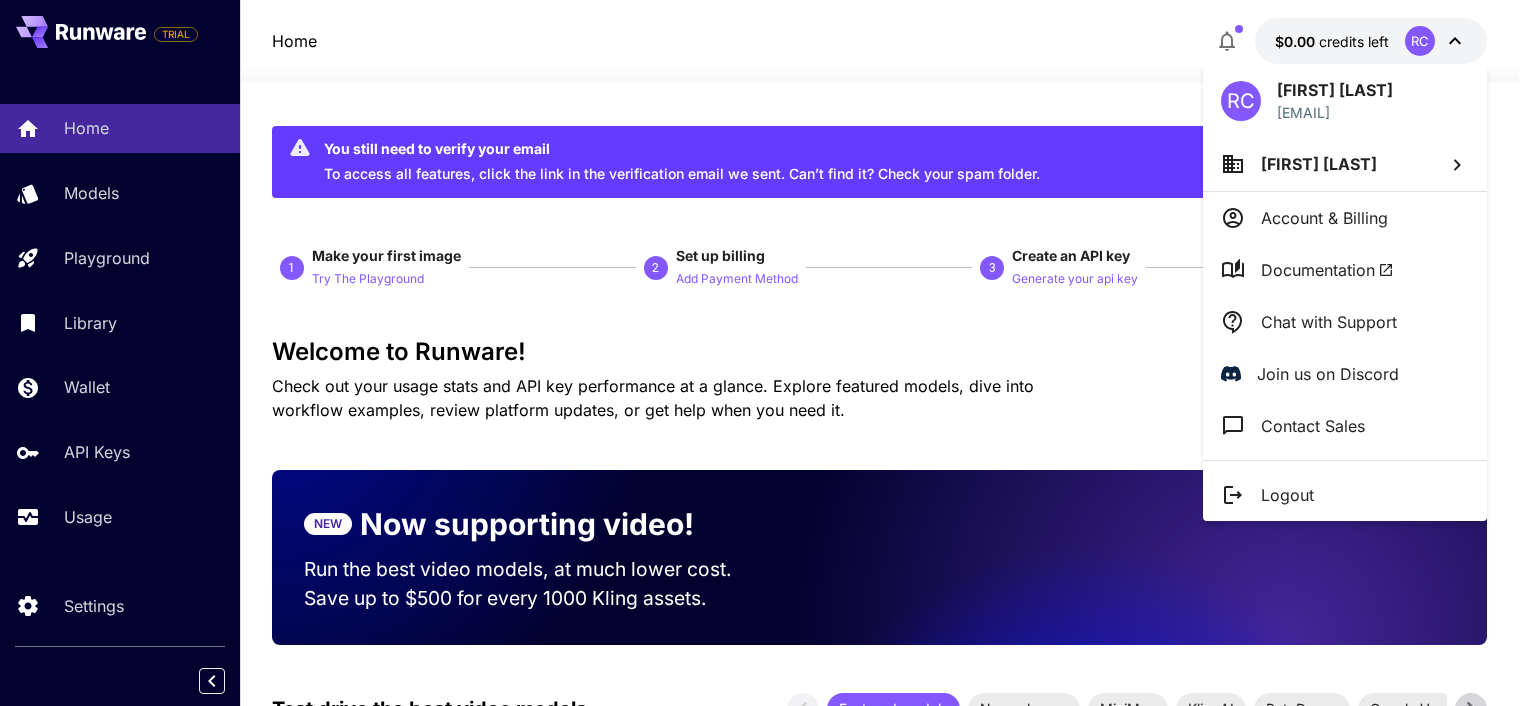 click at bounding box center [768, 353] 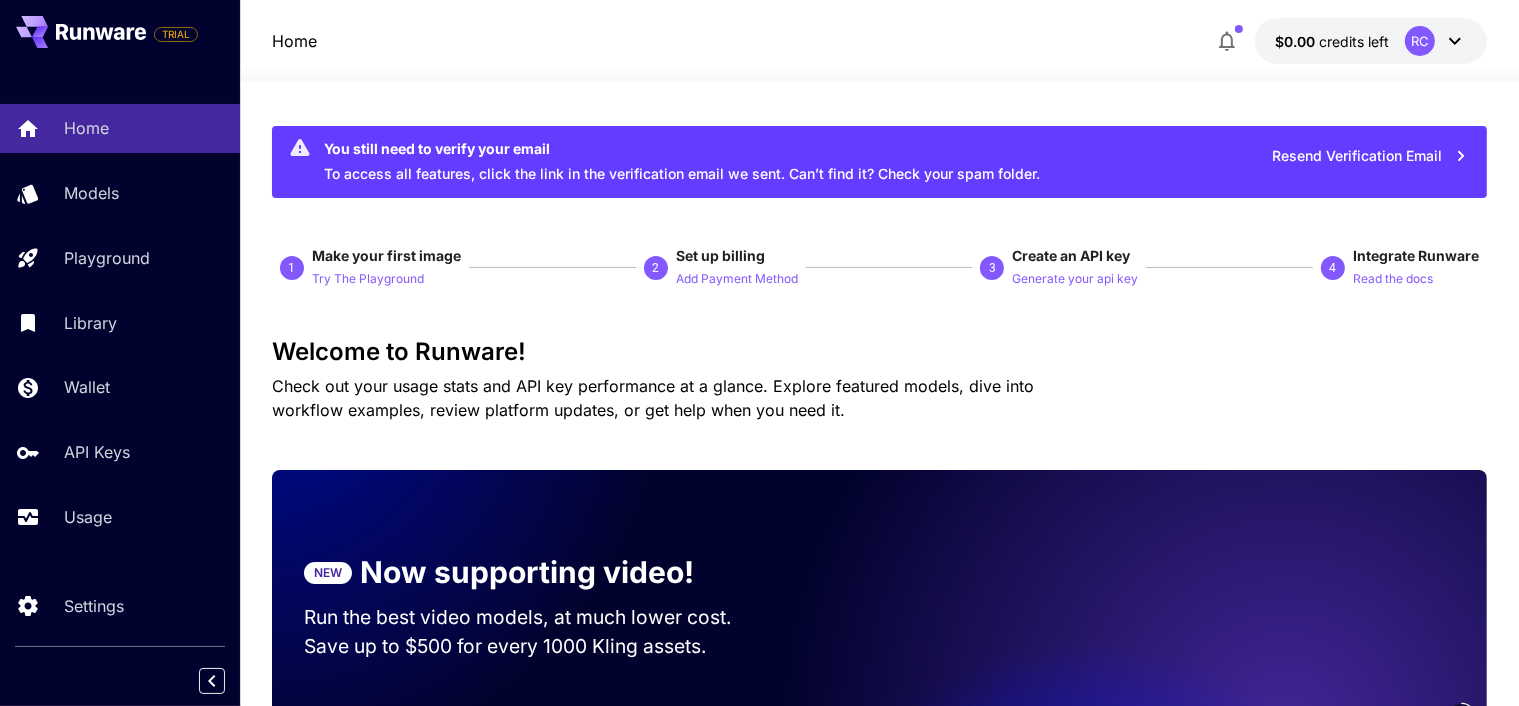 click on "Resend Verification Email" at bounding box center (1370, 156) 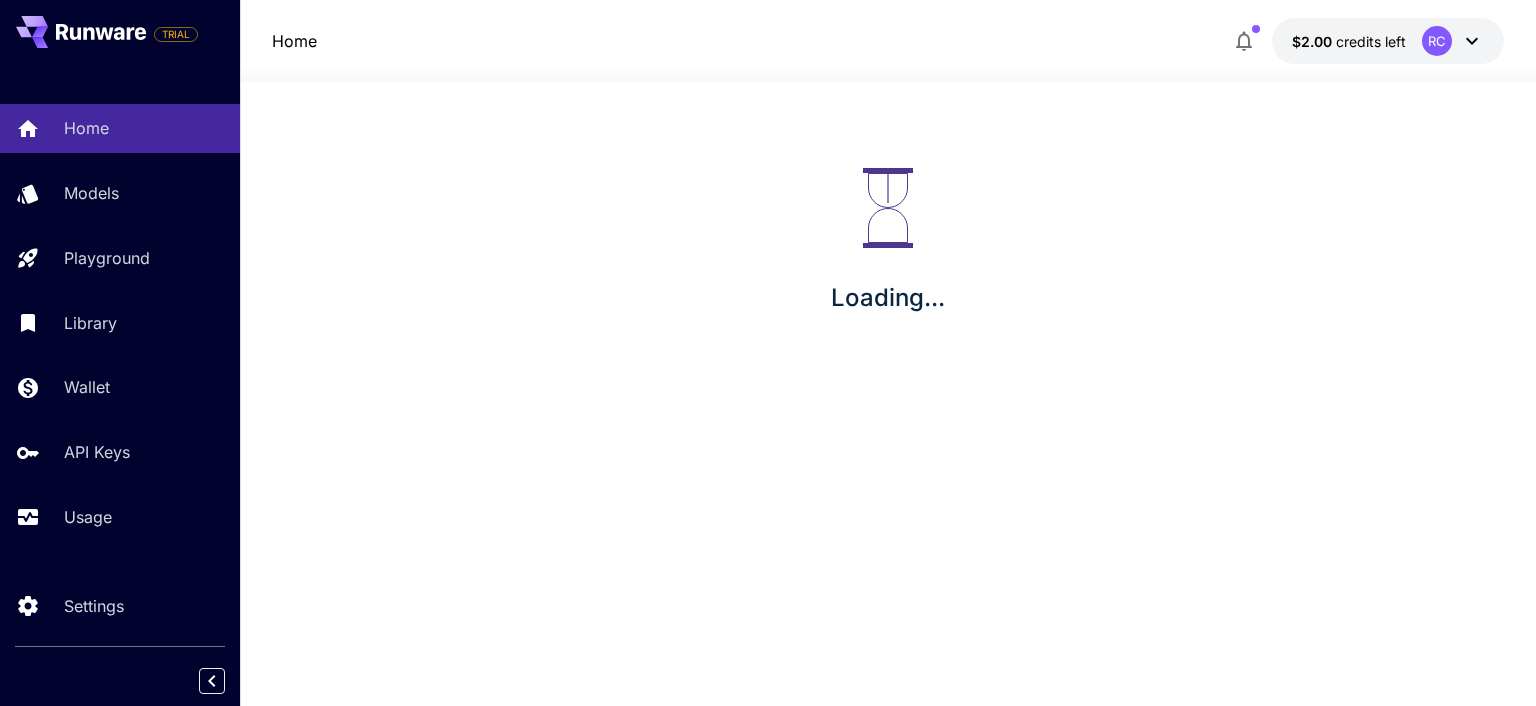 scroll, scrollTop: 0, scrollLeft: 0, axis: both 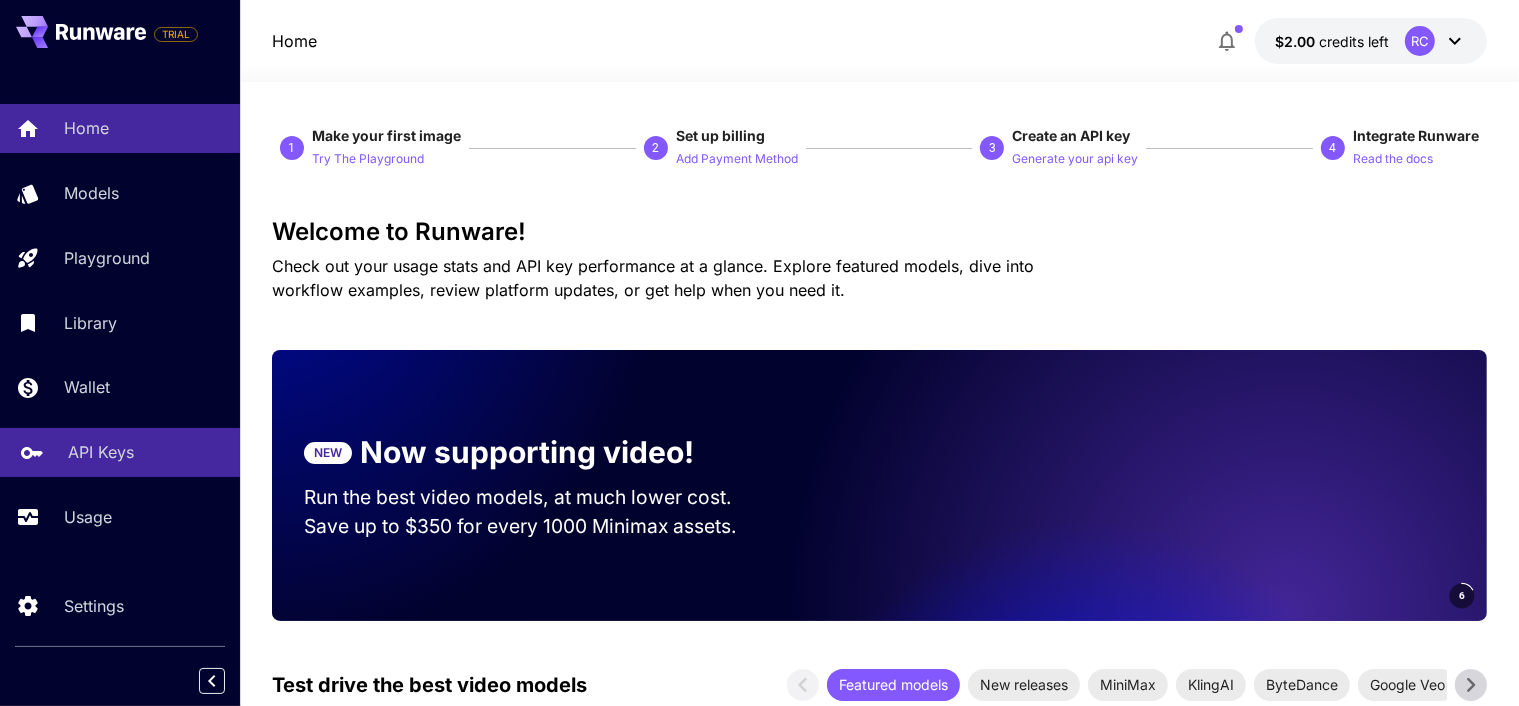 click on "API Keys" at bounding box center [101, 452] 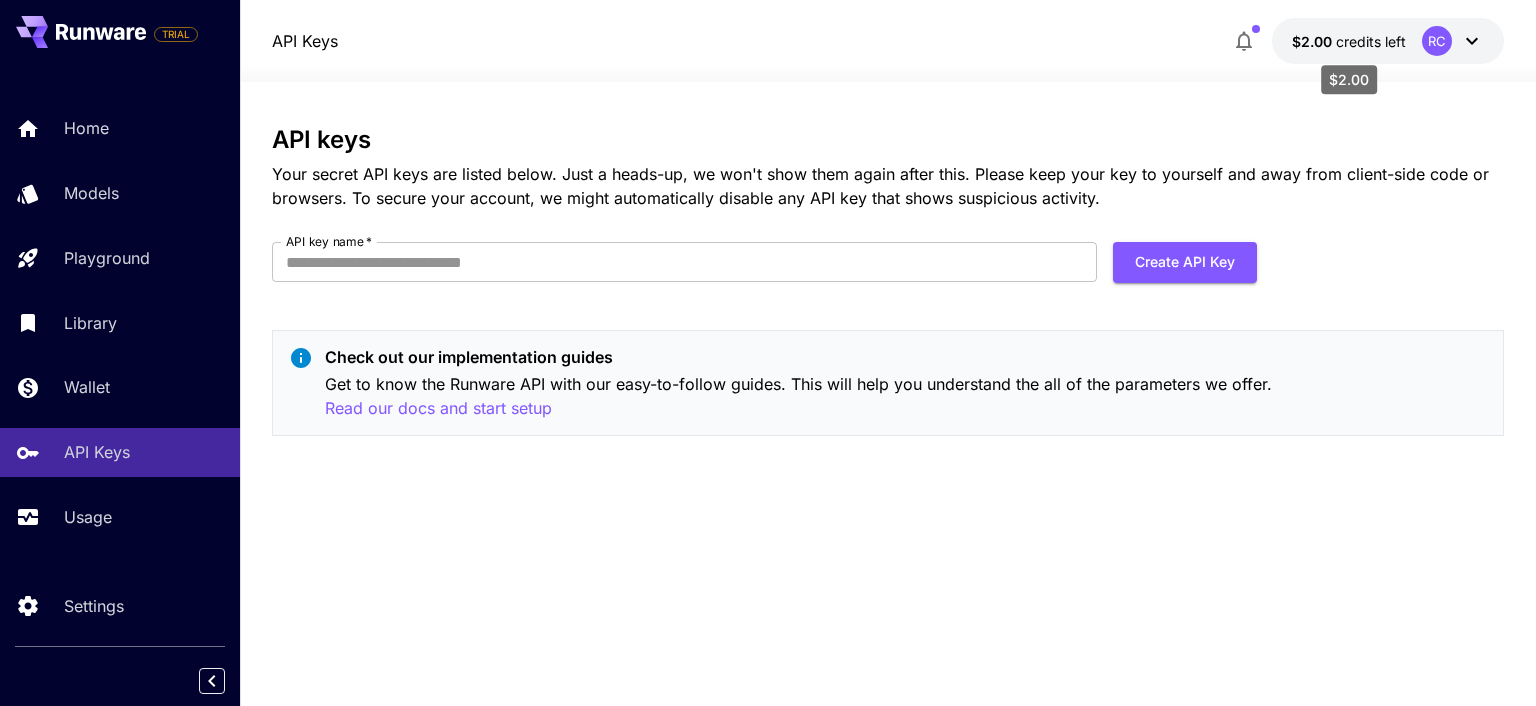 click on "credits left" at bounding box center [1371, 41] 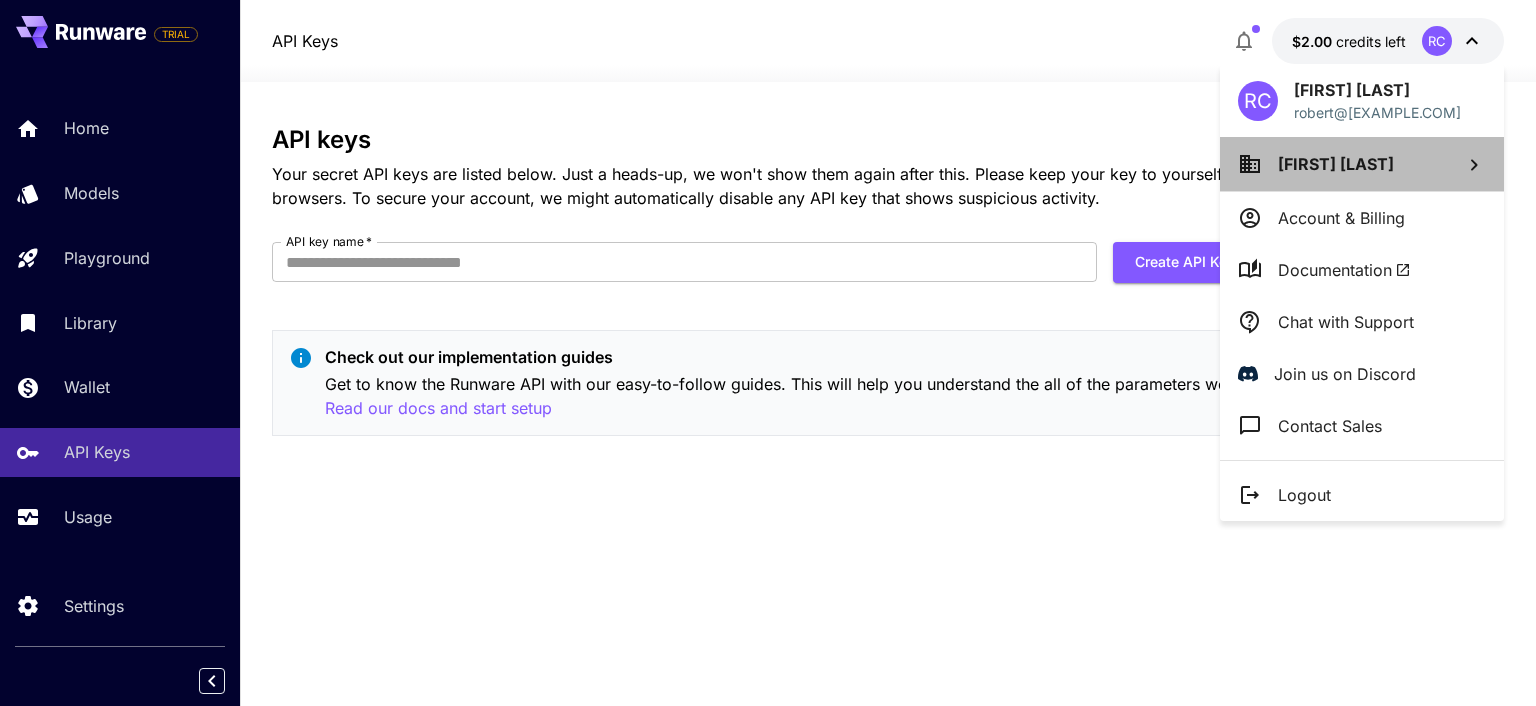 click on "[FIRST] [LAST]" at bounding box center [1336, 164] 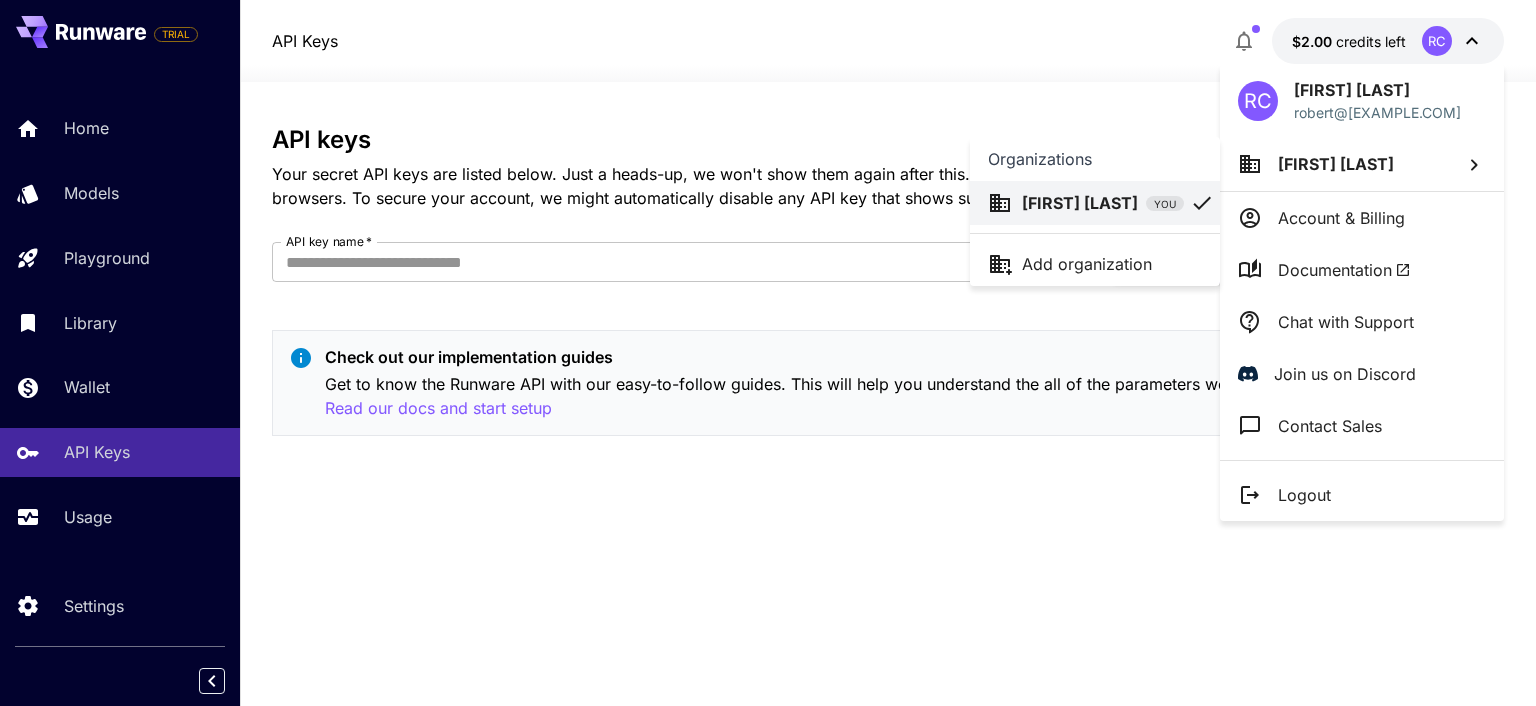 click at bounding box center (768, 353) 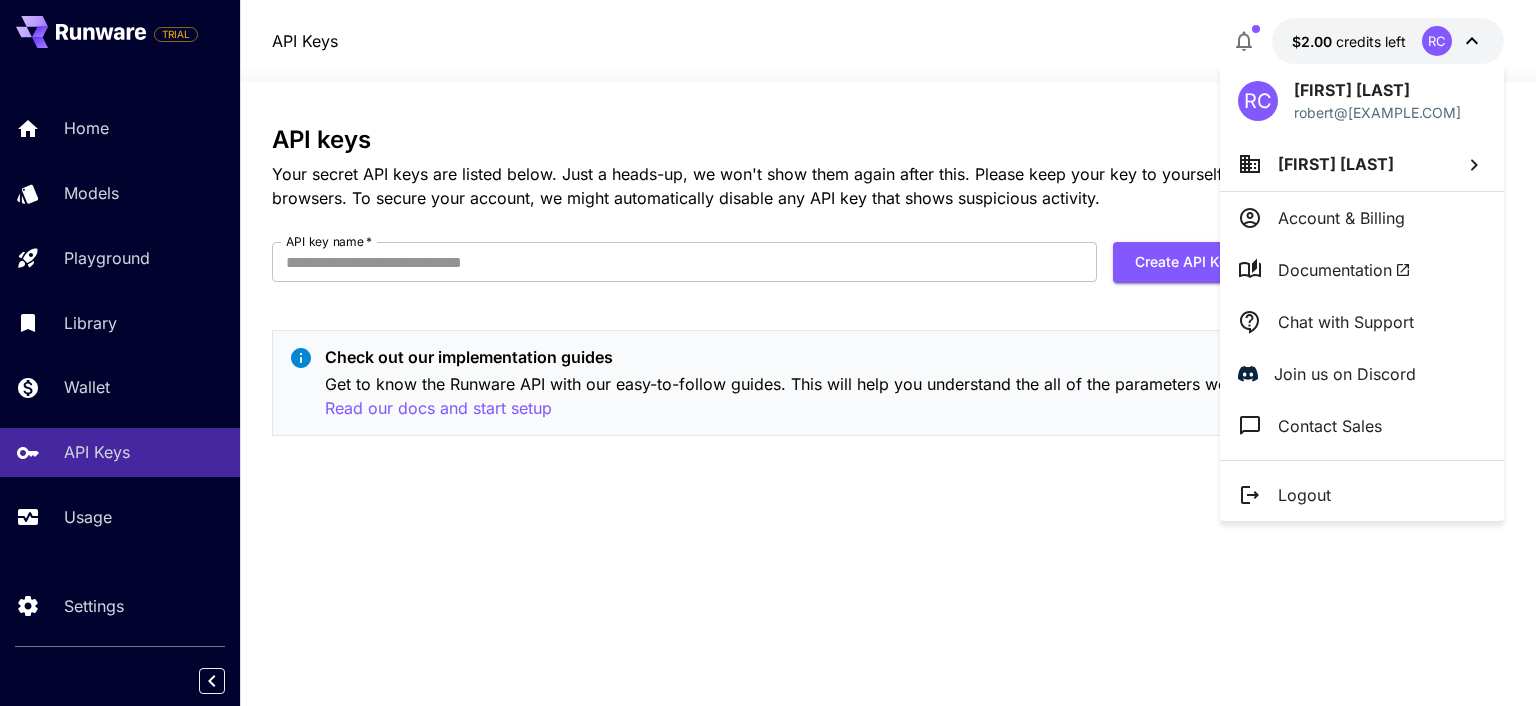 click on "Account & Billing" at bounding box center [1341, 218] 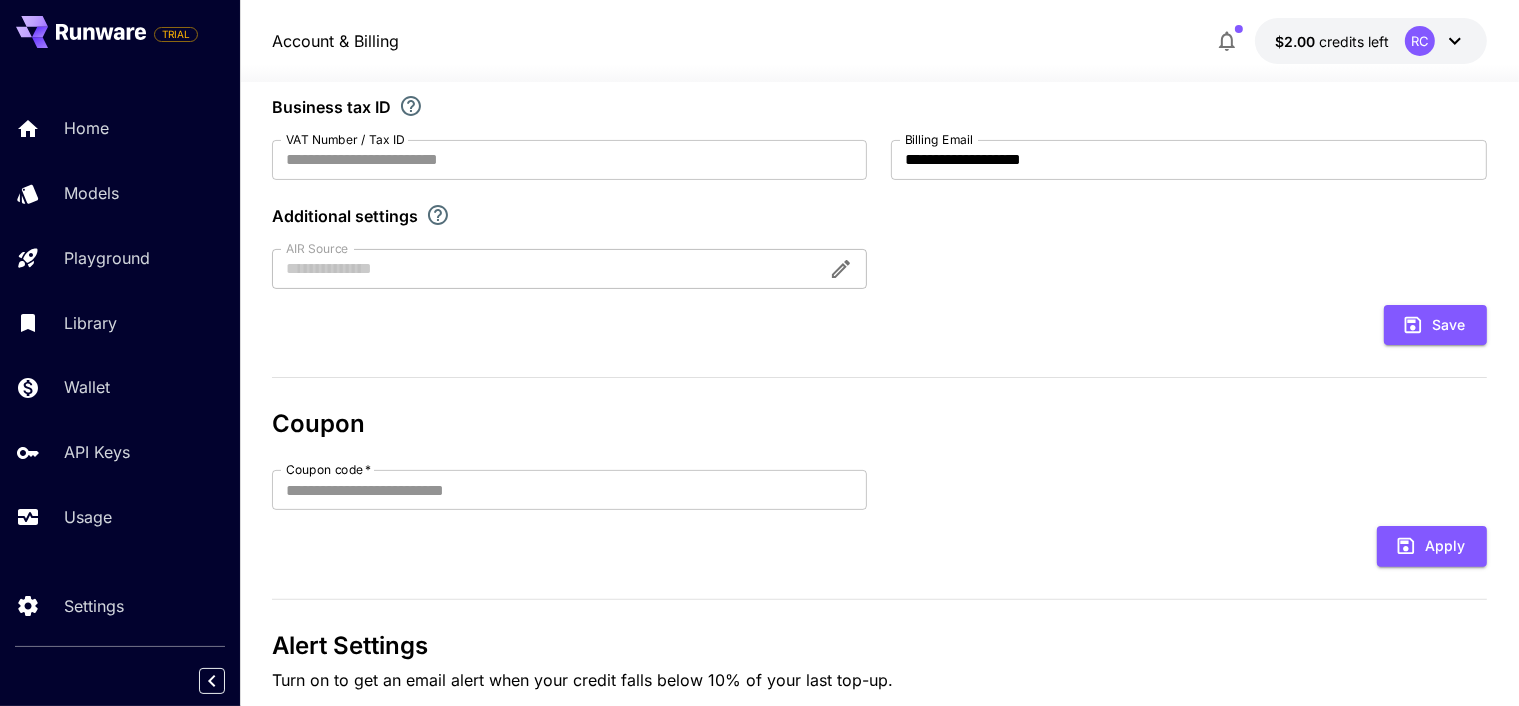 scroll, scrollTop: 514, scrollLeft: 0, axis: vertical 